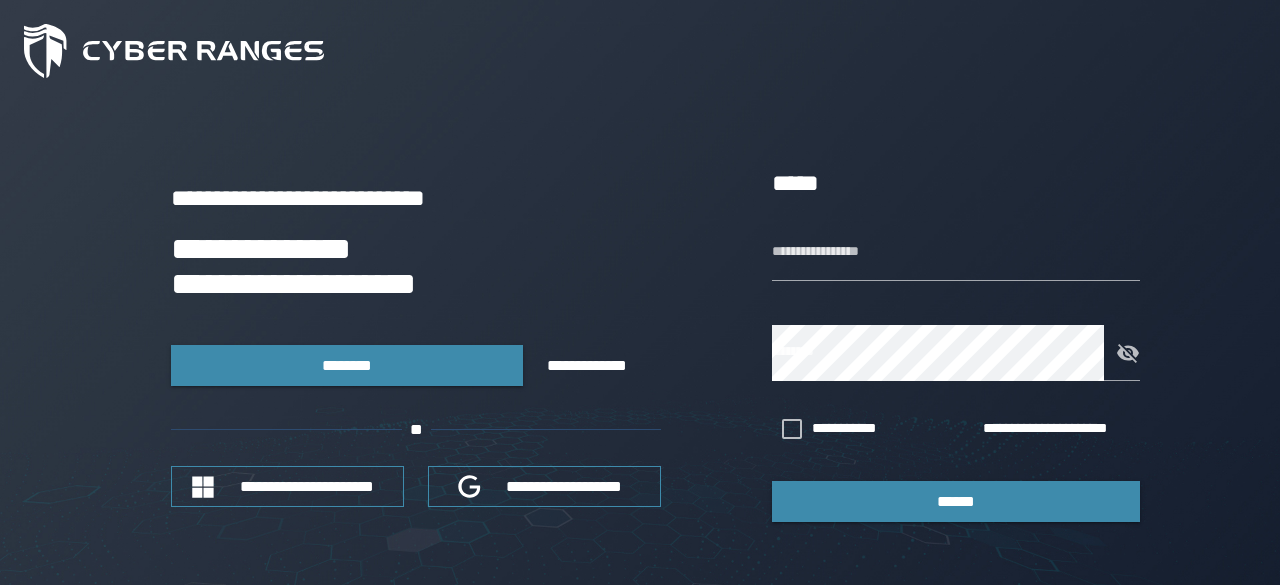 scroll, scrollTop: 0, scrollLeft: 0, axis: both 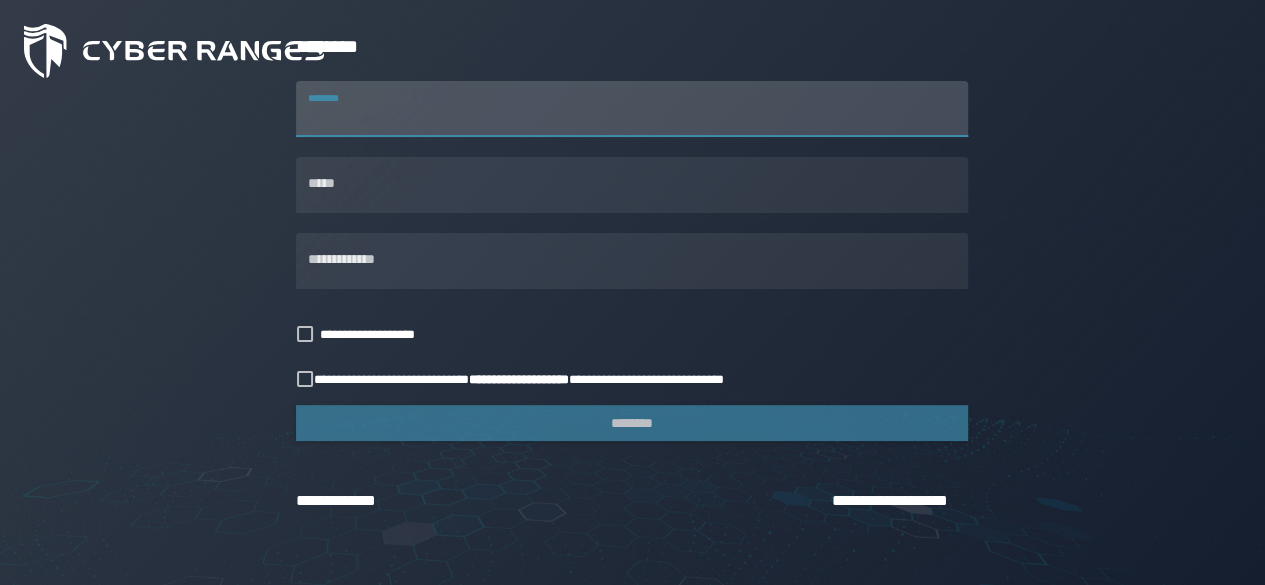click on "********" at bounding box center [632, 109] 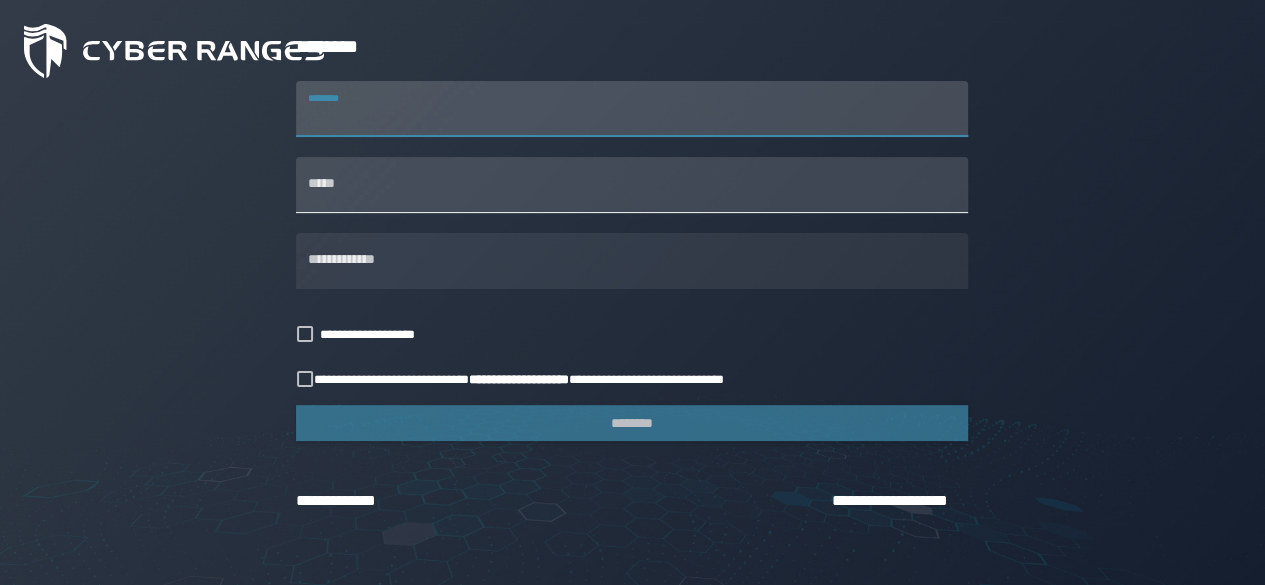 type on "**********" 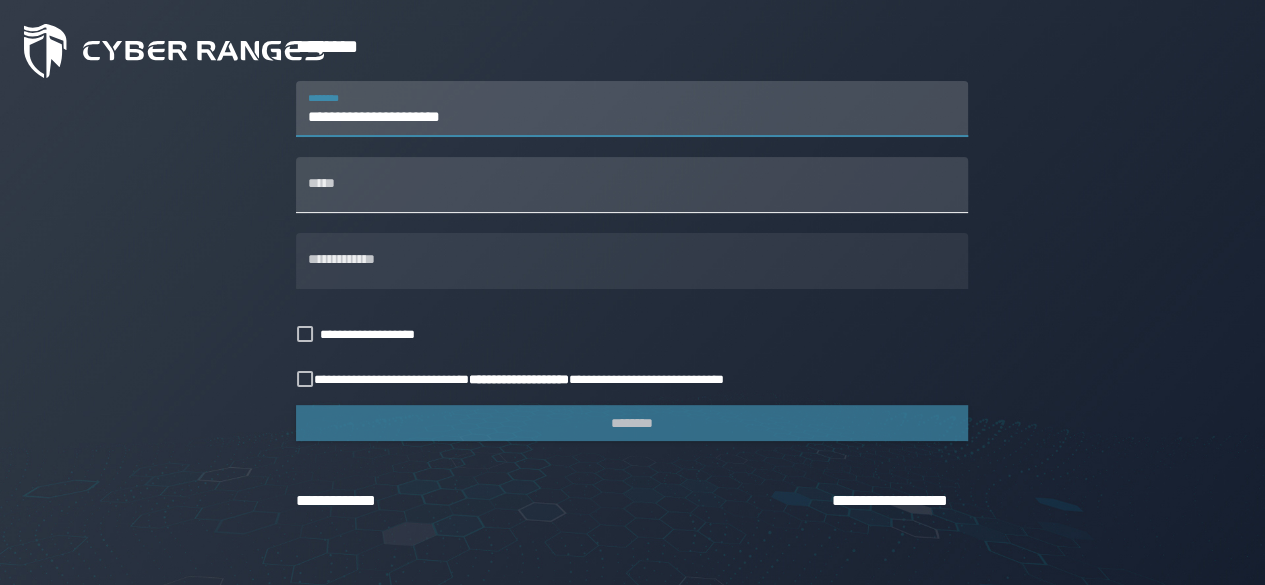 type on "**********" 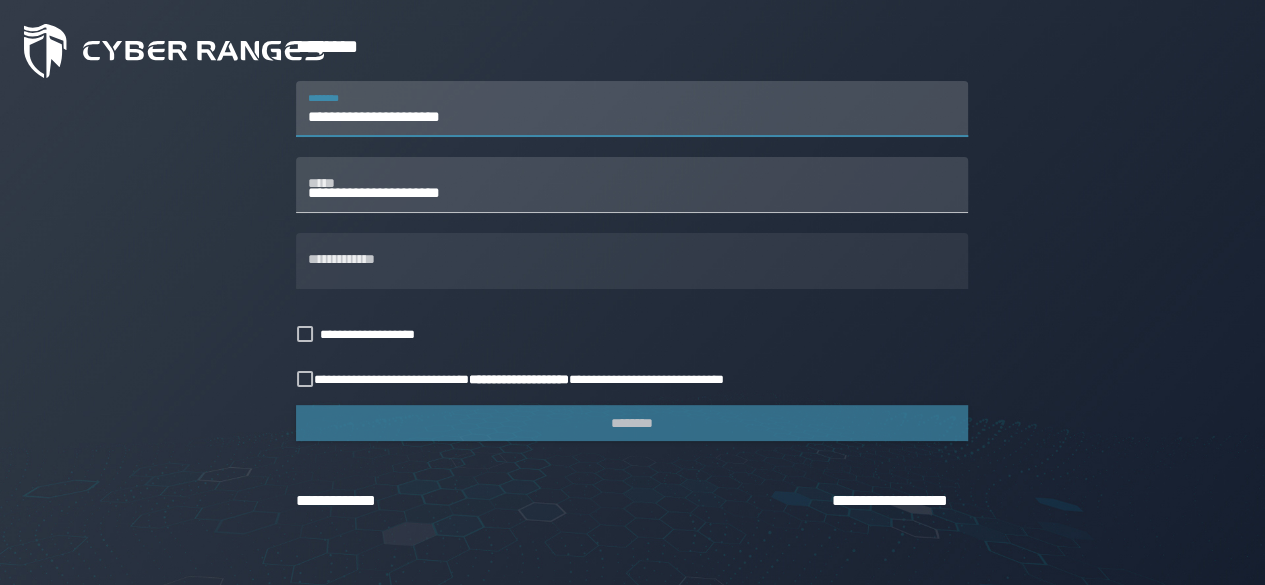 type on "**********" 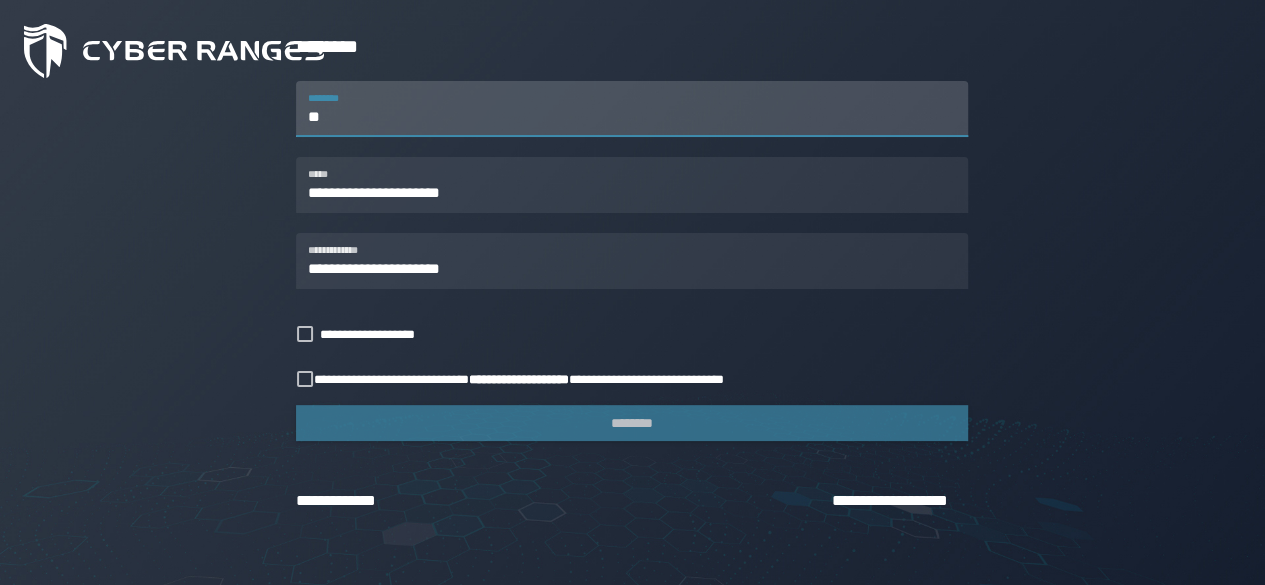 type on "*" 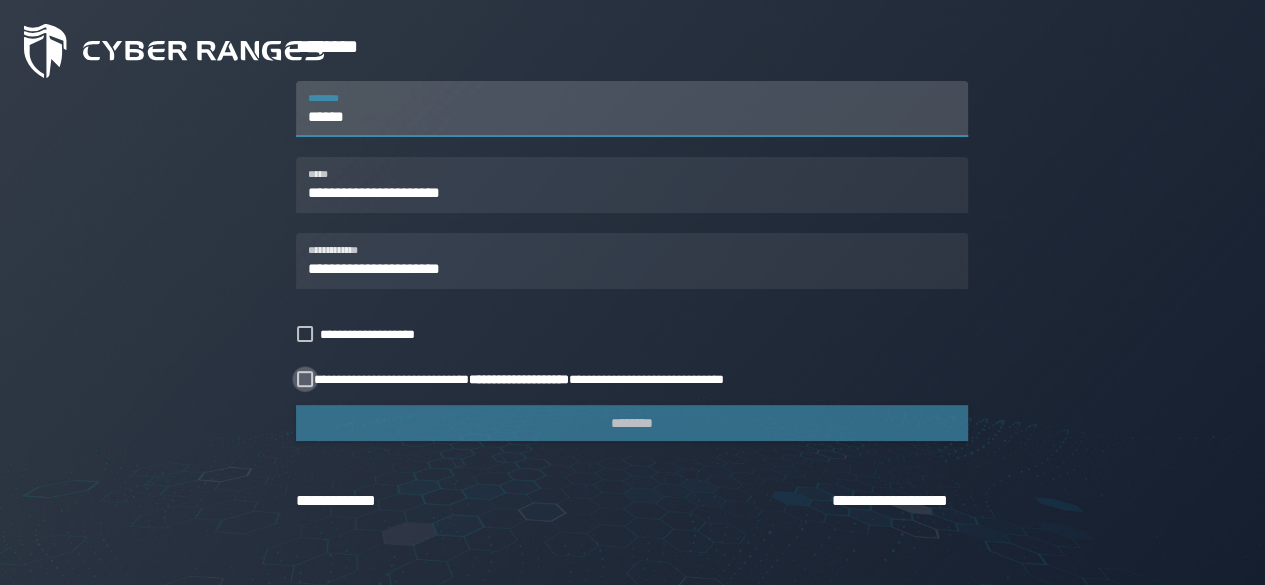 type on "******" 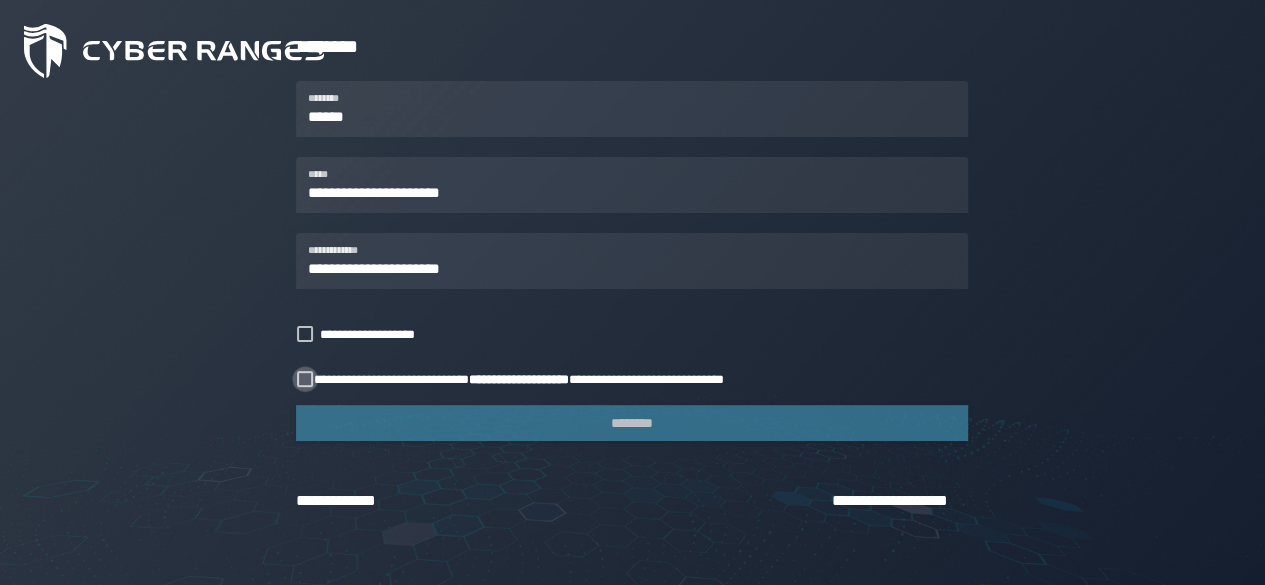 click at bounding box center [305, 379] 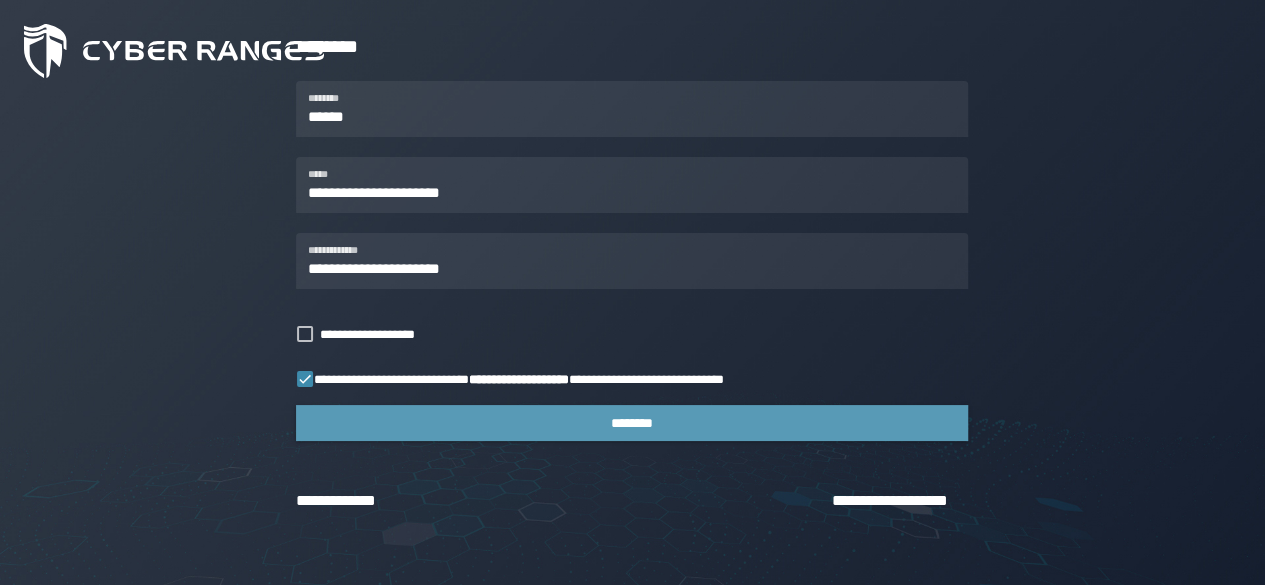 click on "********" at bounding box center (632, 423) 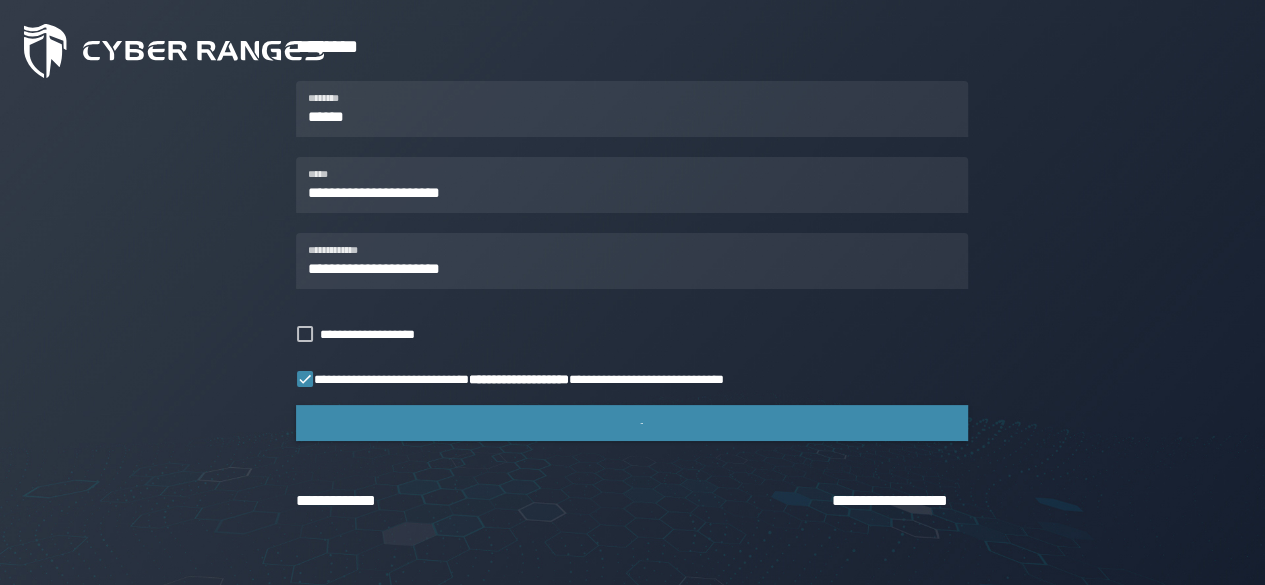 scroll, scrollTop: 0, scrollLeft: 0, axis: both 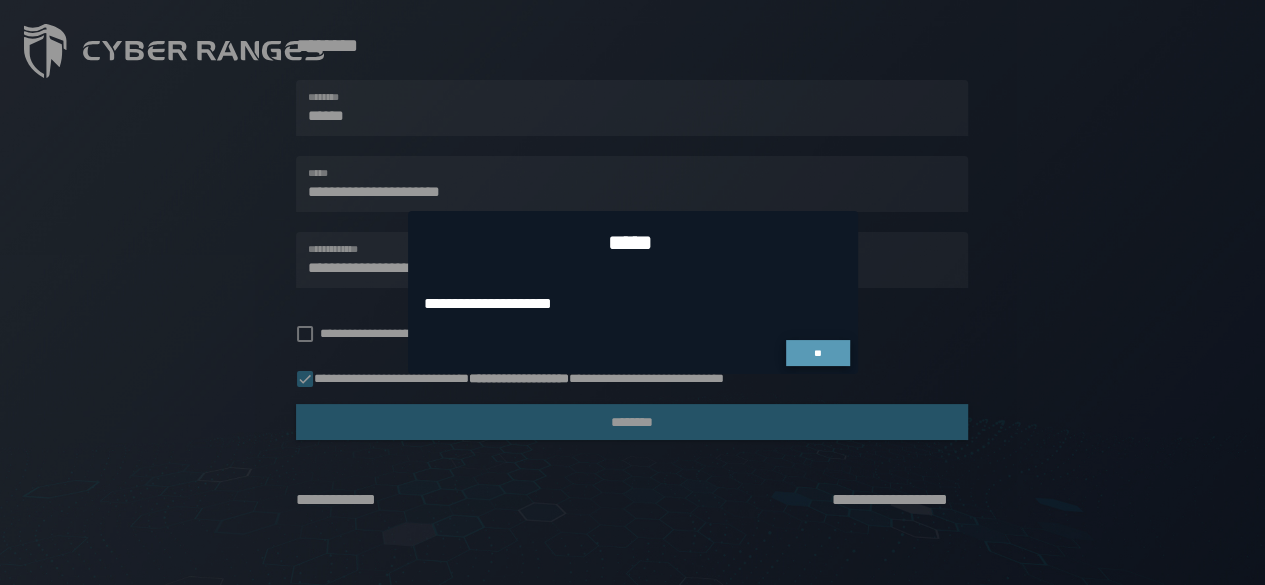 click on "**" at bounding box center [817, 353] 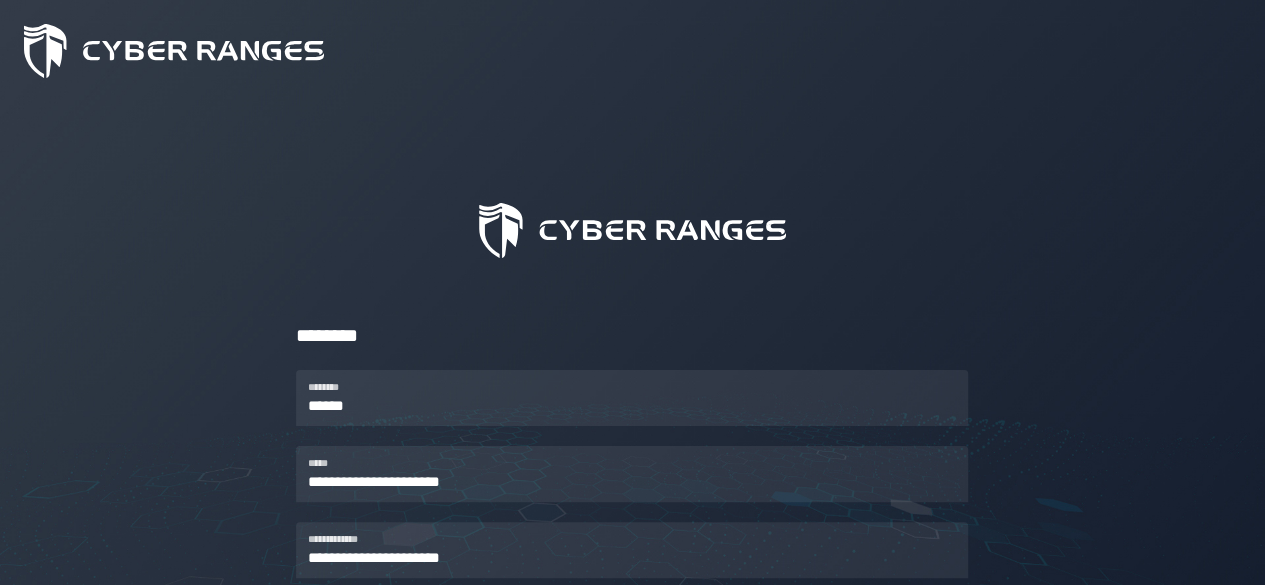 scroll, scrollTop: 289, scrollLeft: 0, axis: vertical 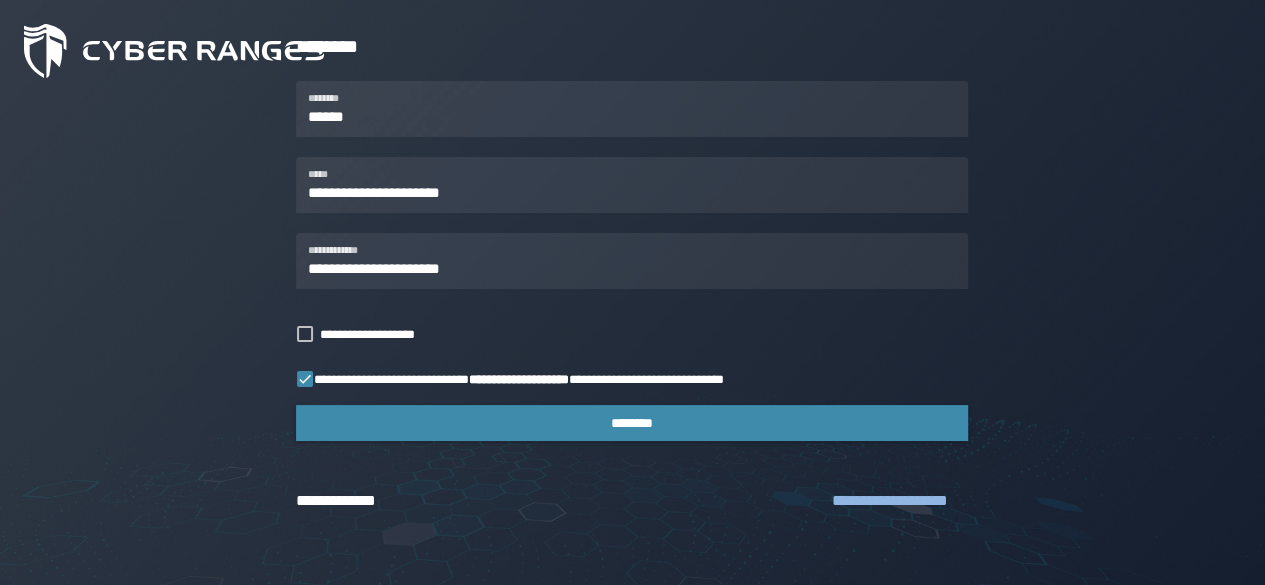click on "**********" 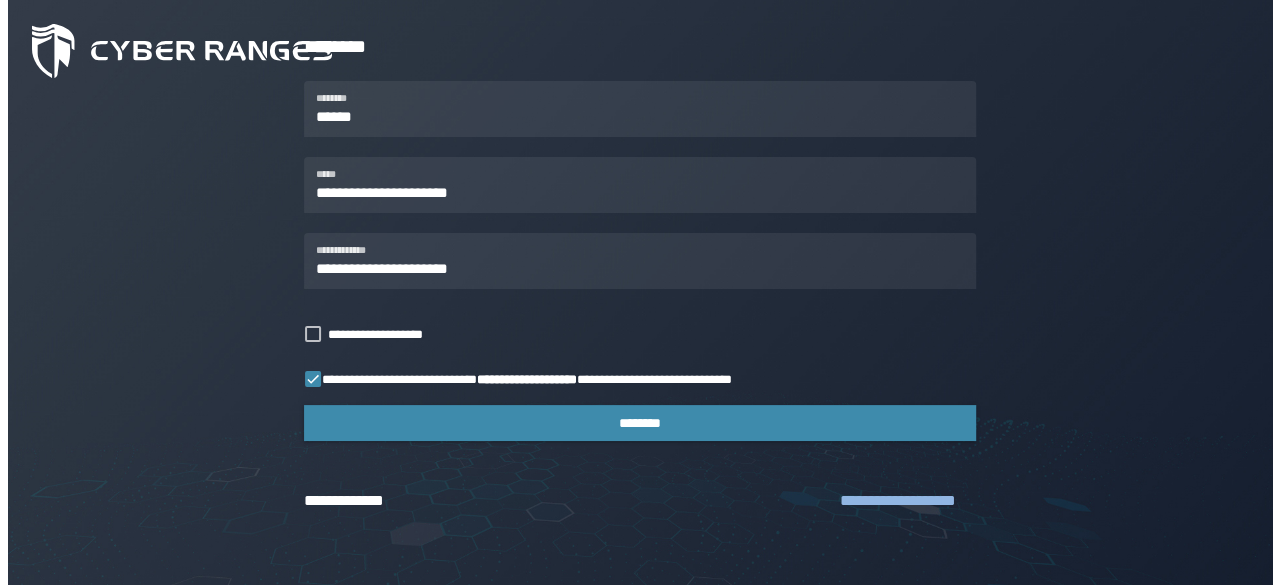 scroll, scrollTop: 0, scrollLeft: 0, axis: both 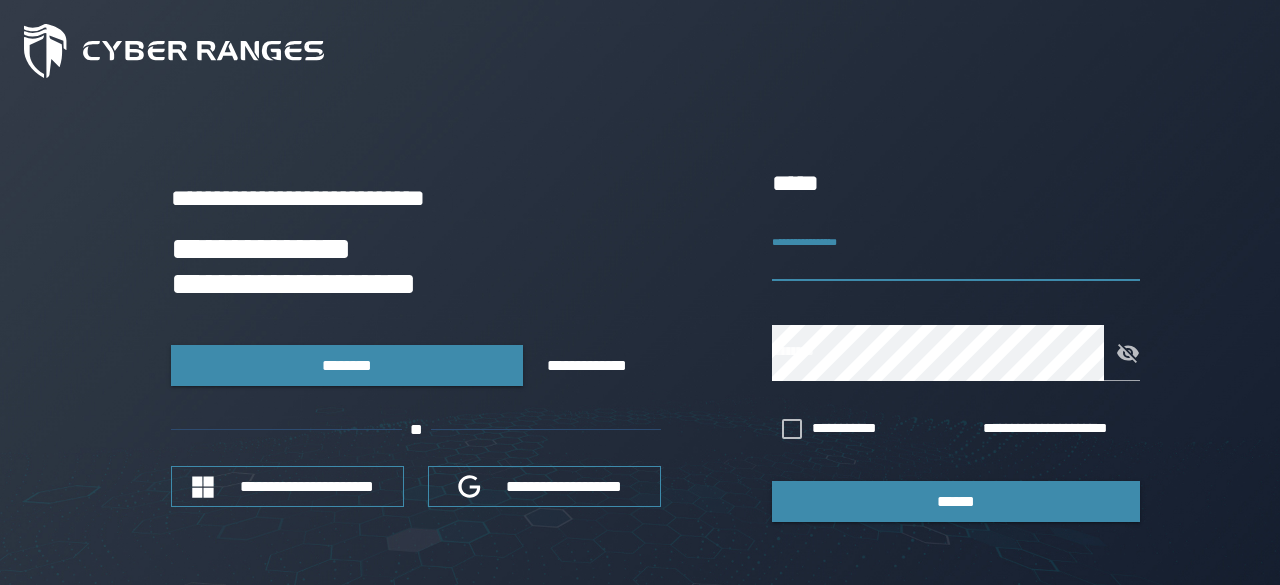 click on "**********" at bounding box center [956, 253] 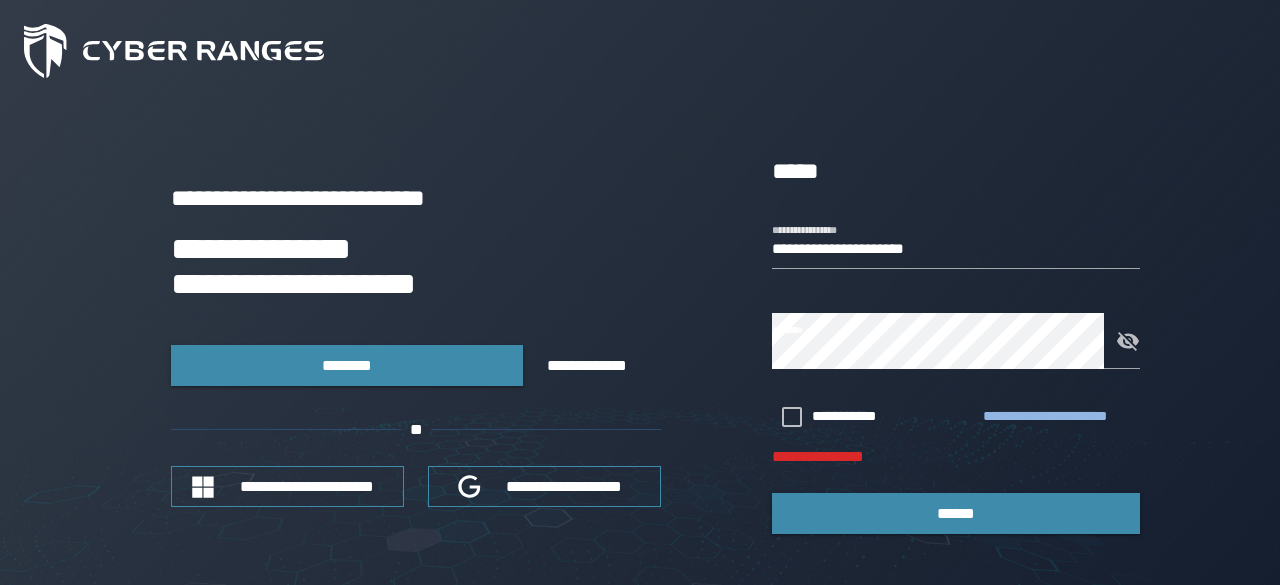 click on "**********" at bounding box center [1057, 417] 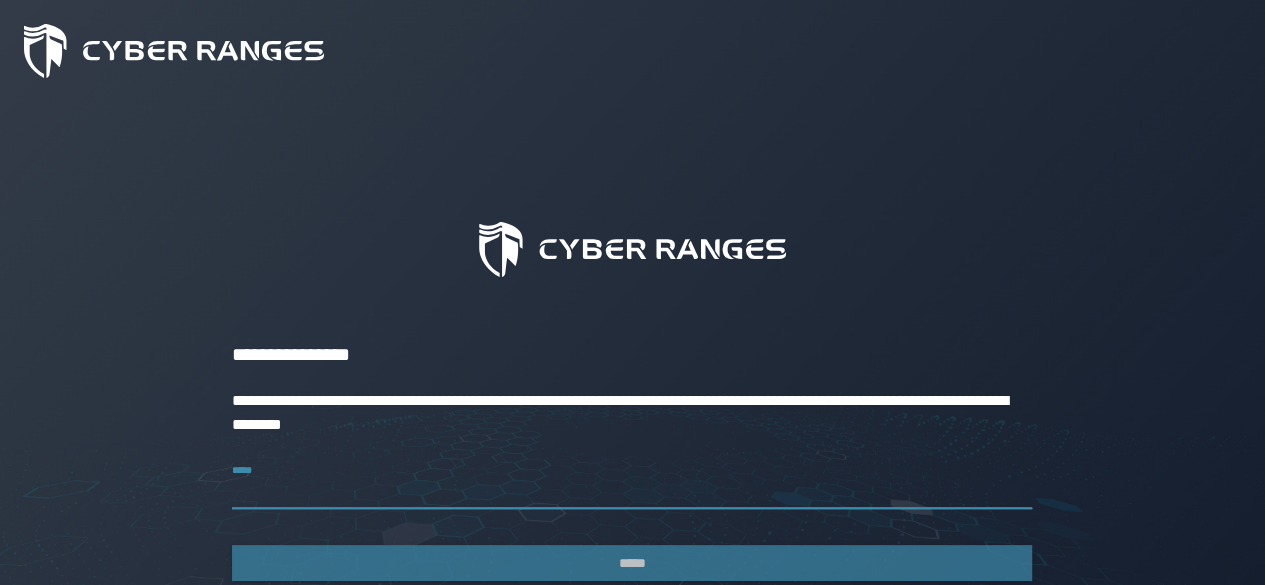 click on "*****" at bounding box center [632, 481] 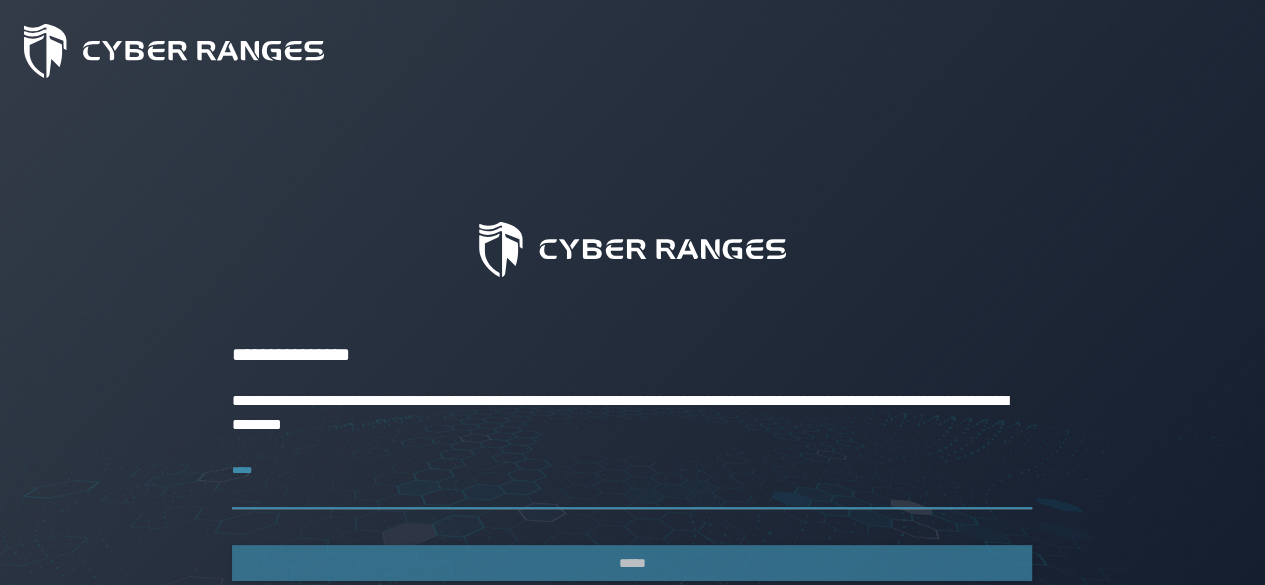 type on "**********" 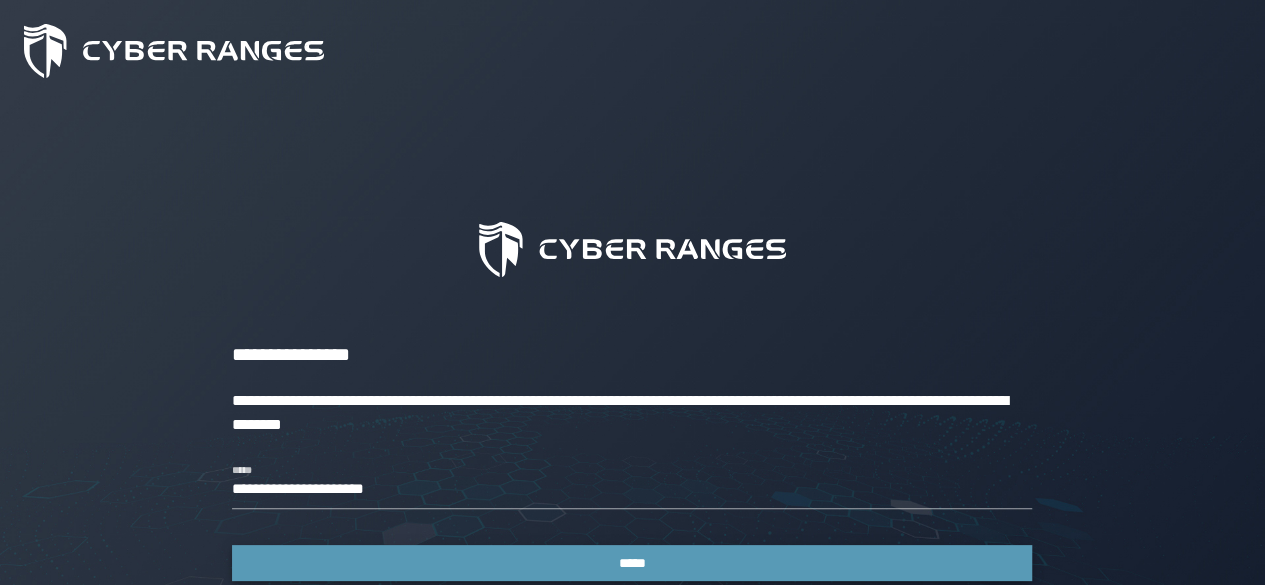 click on "*****" at bounding box center (632, 563) 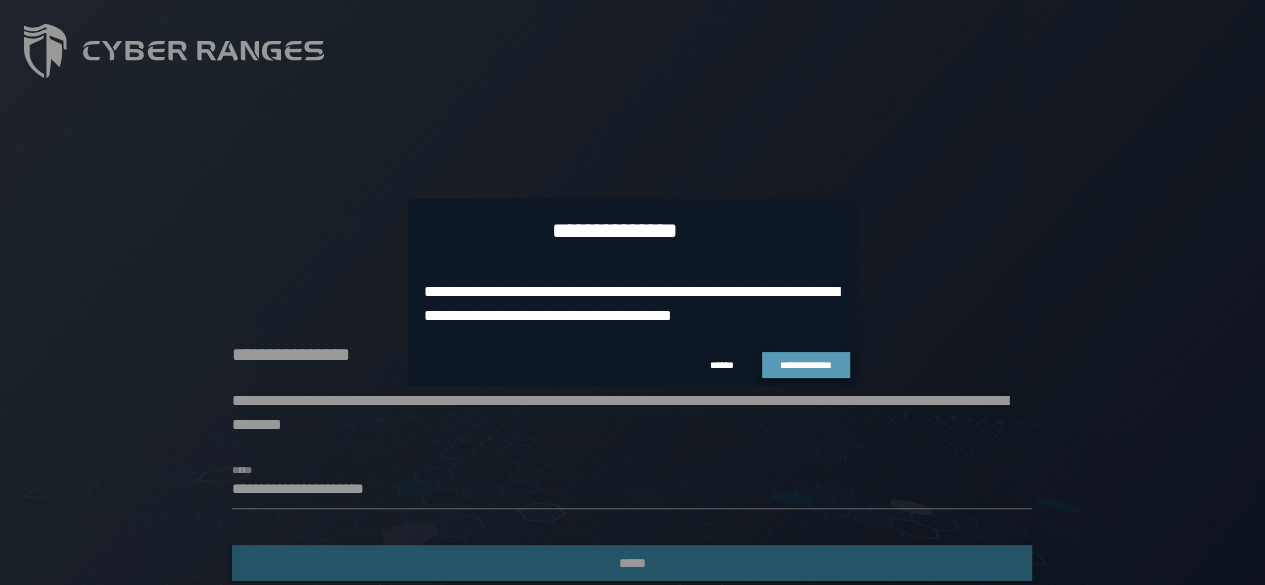 click on "**********" at bounding box center [806, 365] 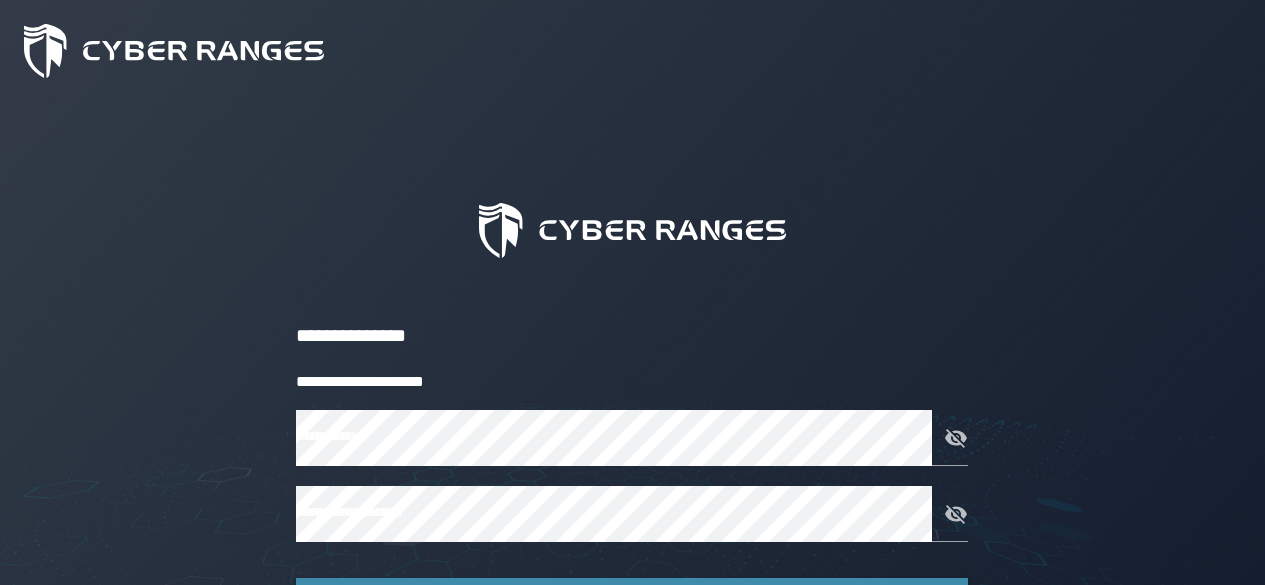 scroll, scrollTop: 0, scrollLeft: 0, axis: both 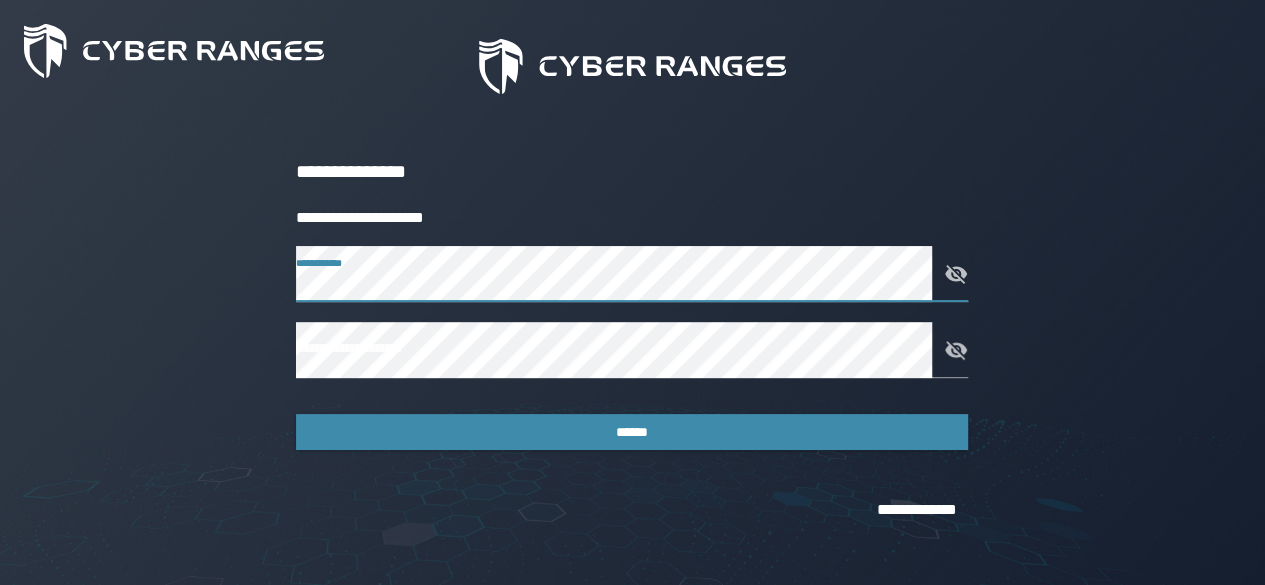 click 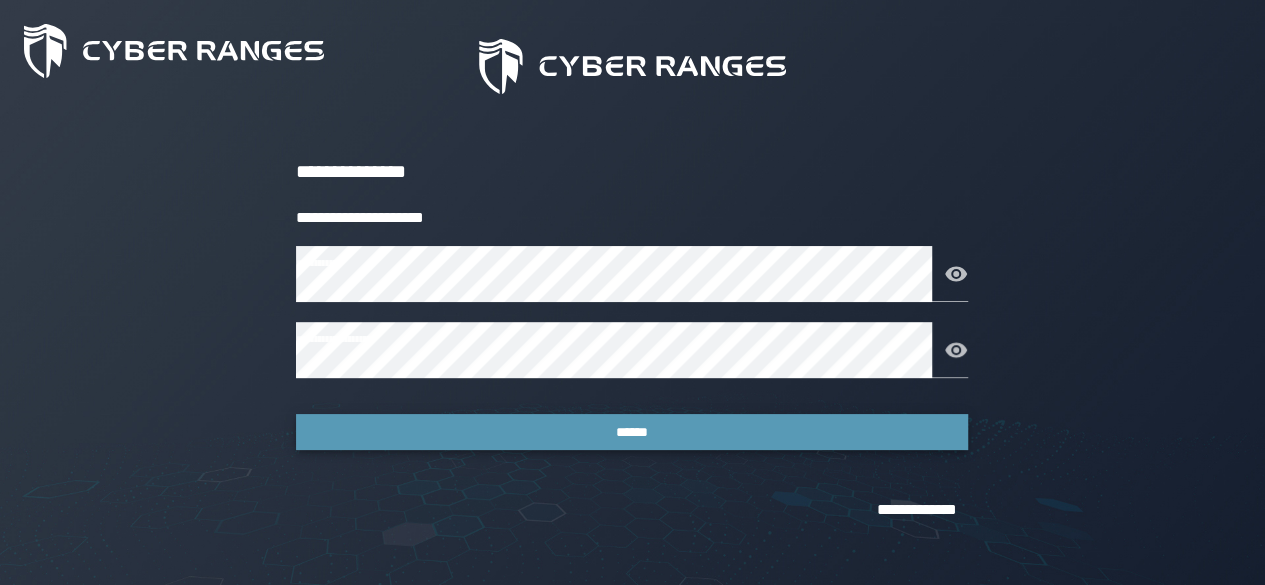 click on "******" at bounding box center (632, 432) 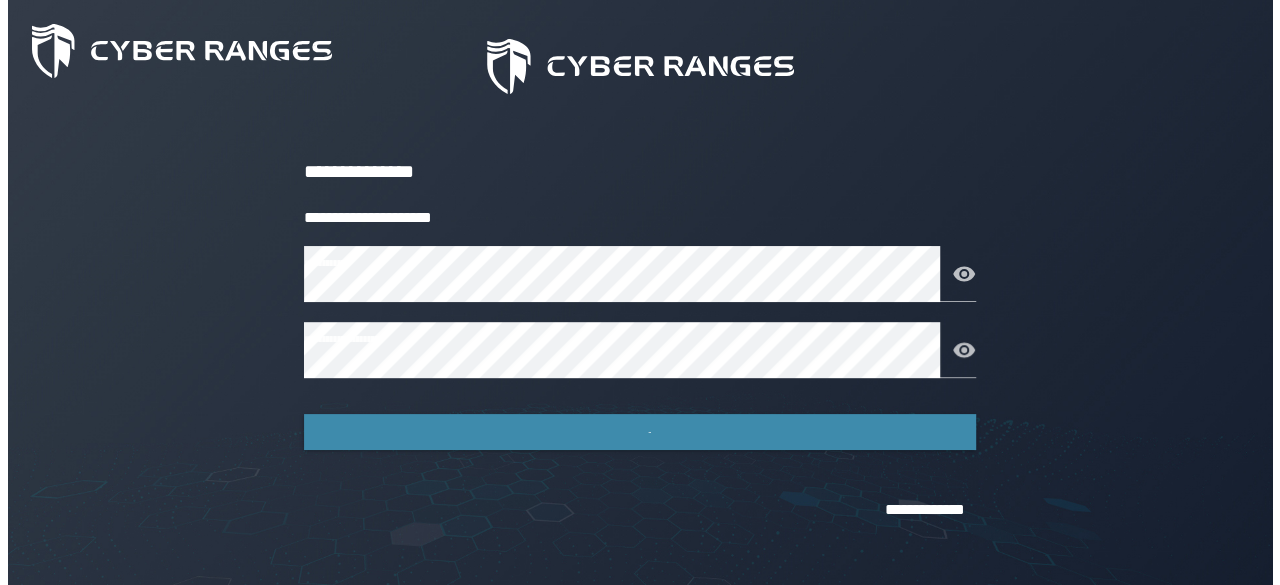 scroll, scrollTop: 0, scrollLeft: 0, axis: both 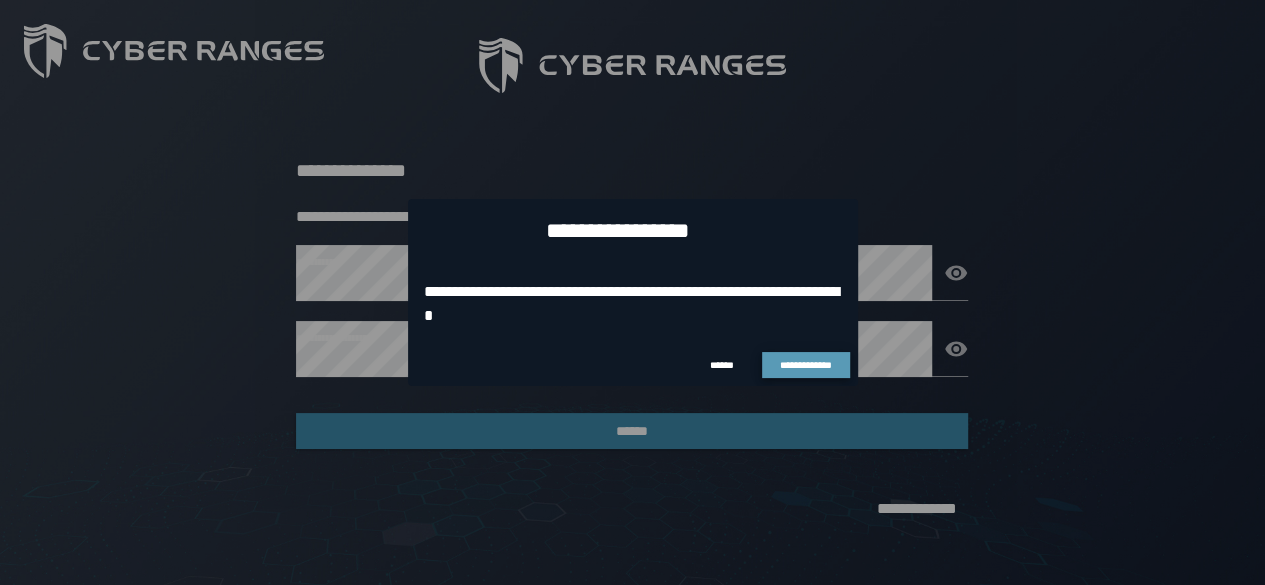 click on "**********" at bounding box center [806, 365] 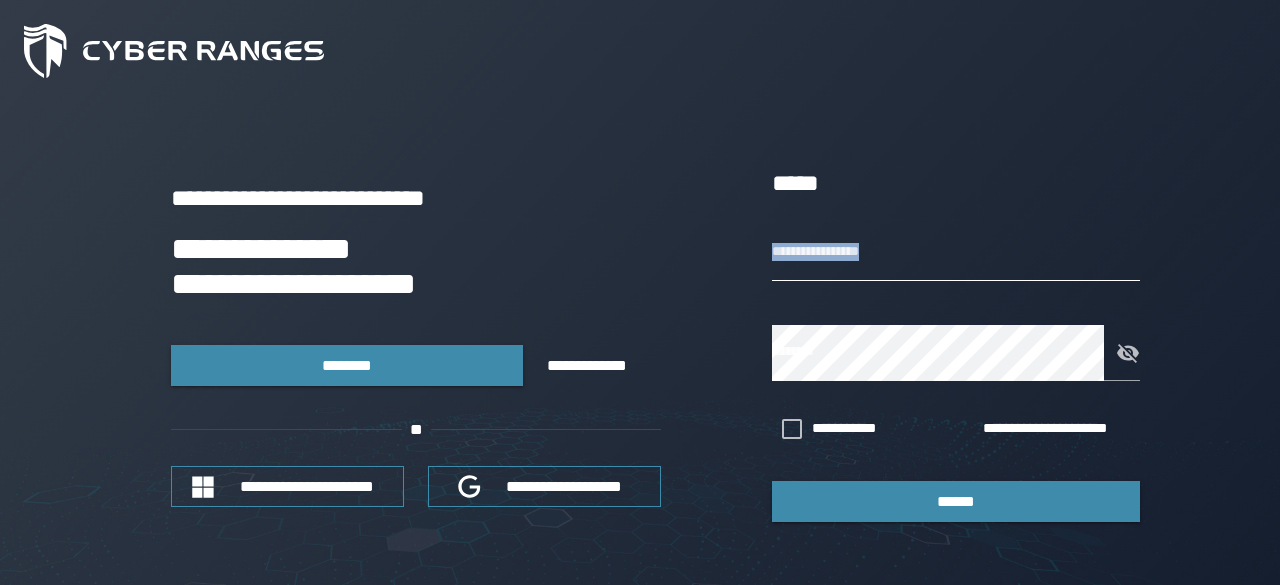 drag, startPoint x: 835, startPoint y: 285, endPoint x: 863, endPoint y: 269, distance: 32.24903 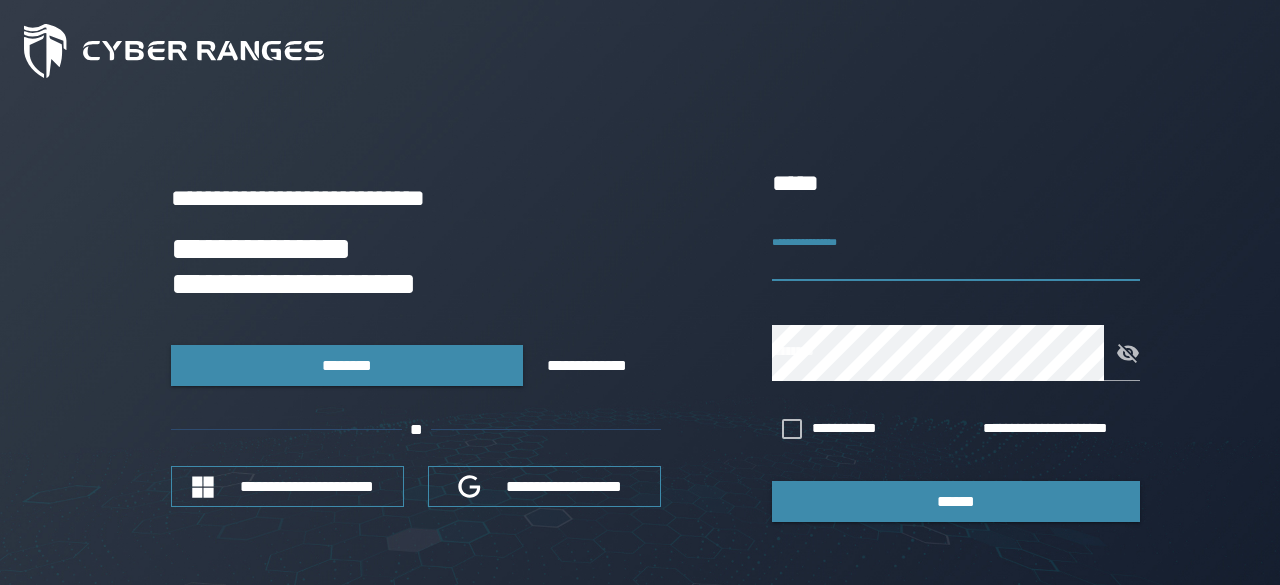click on "**********" at bounding box center [956, 253] 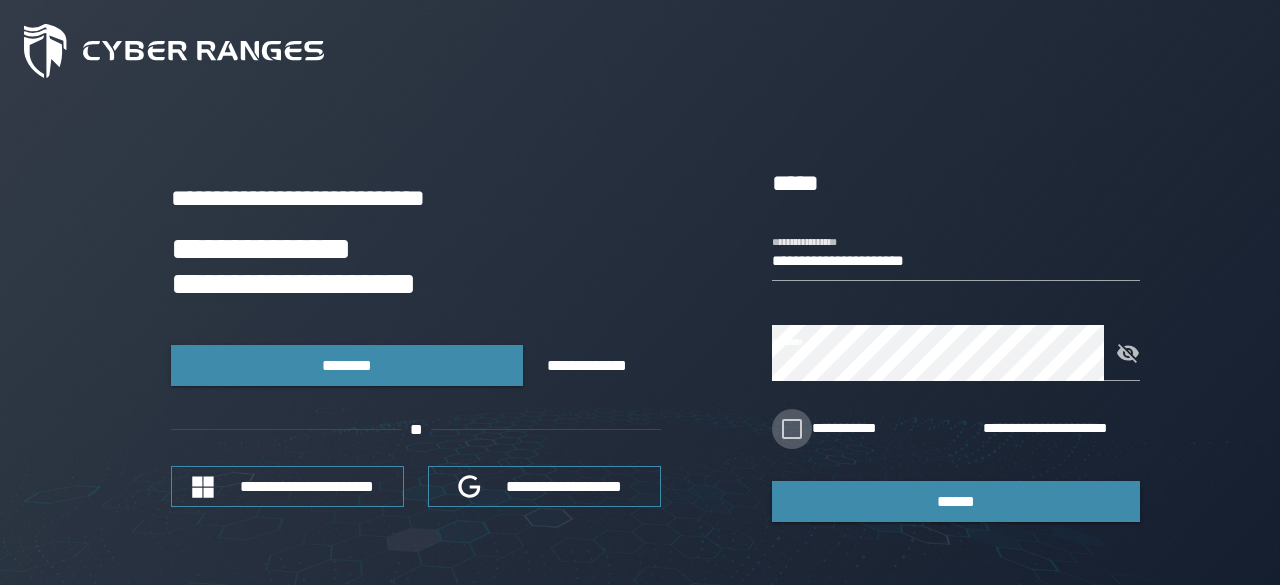 click 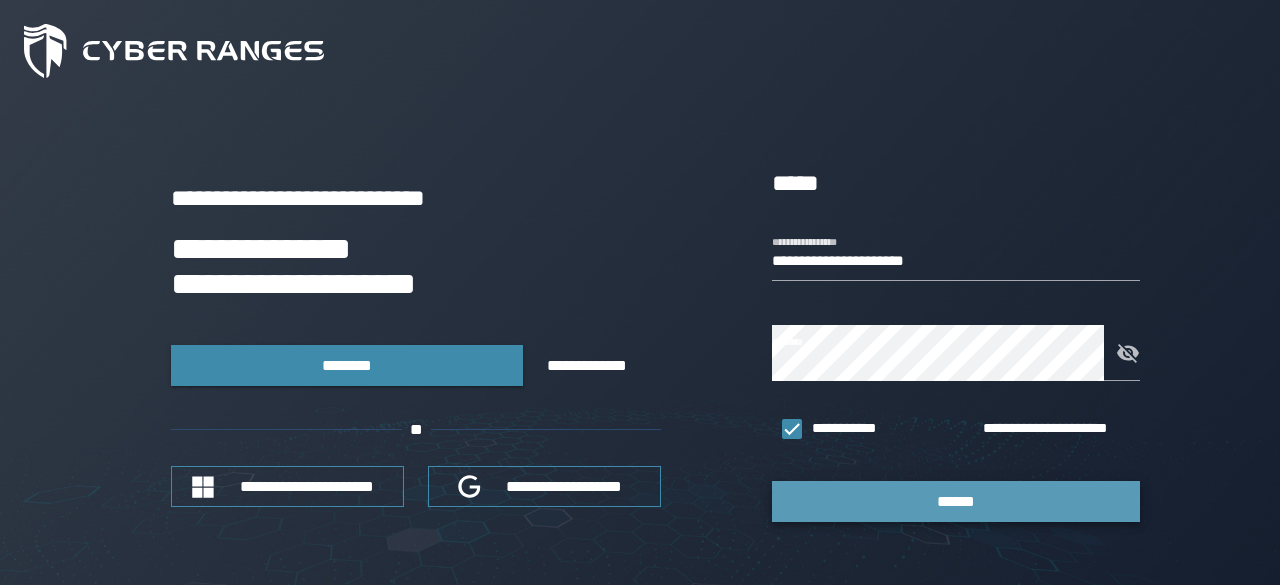 click on "******" at bounding box center [956, 501] 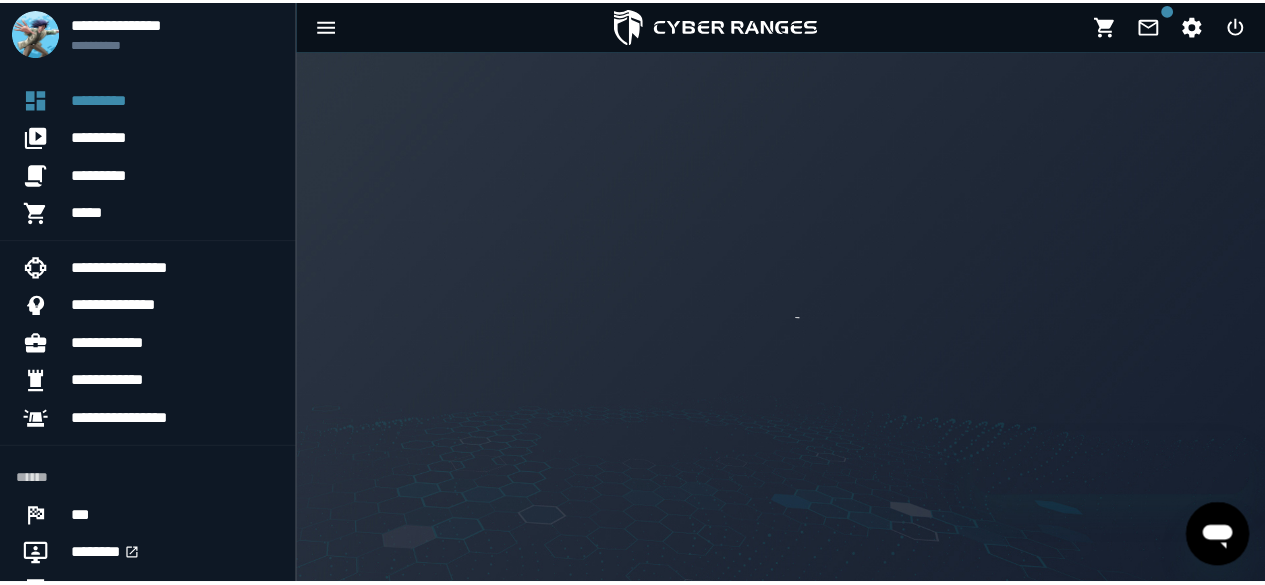 scroll, scrollTop: 0, scrollLeft: 0, axis: both 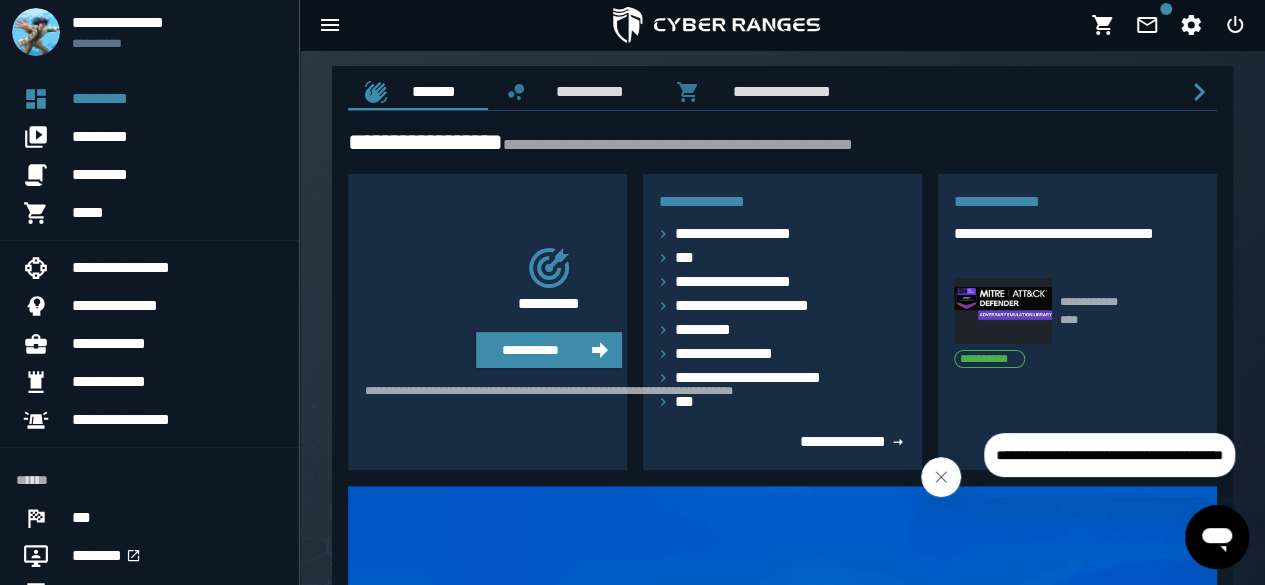 click at bounding box center (941, 477) 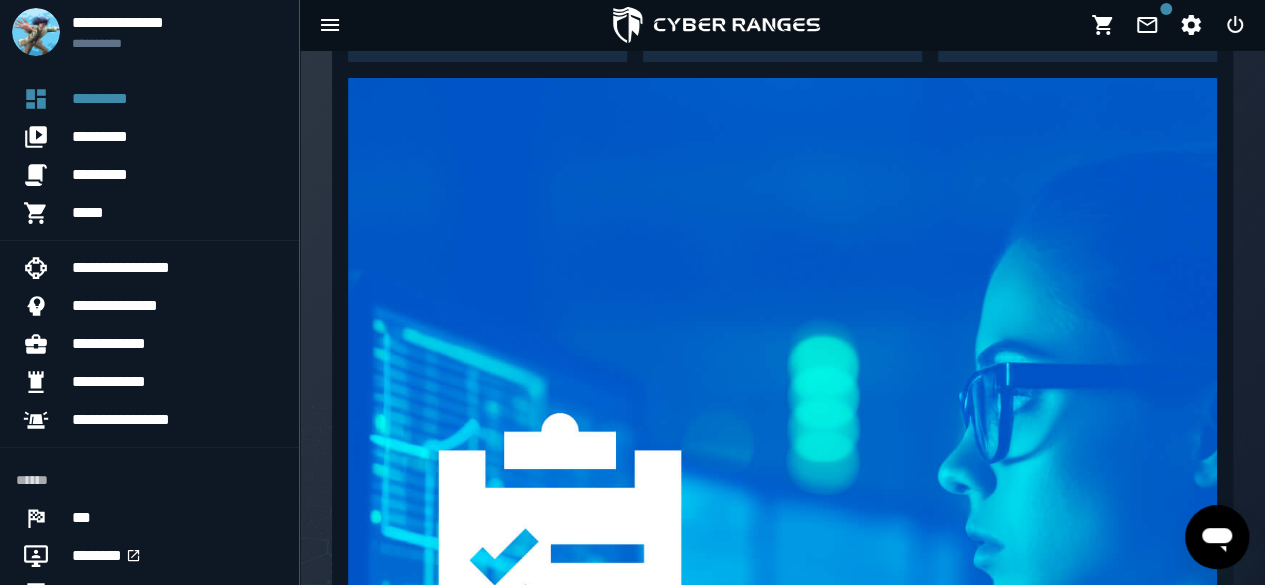 scroll, scrollTop: 370, scrollLeft: 0, axis: vertical 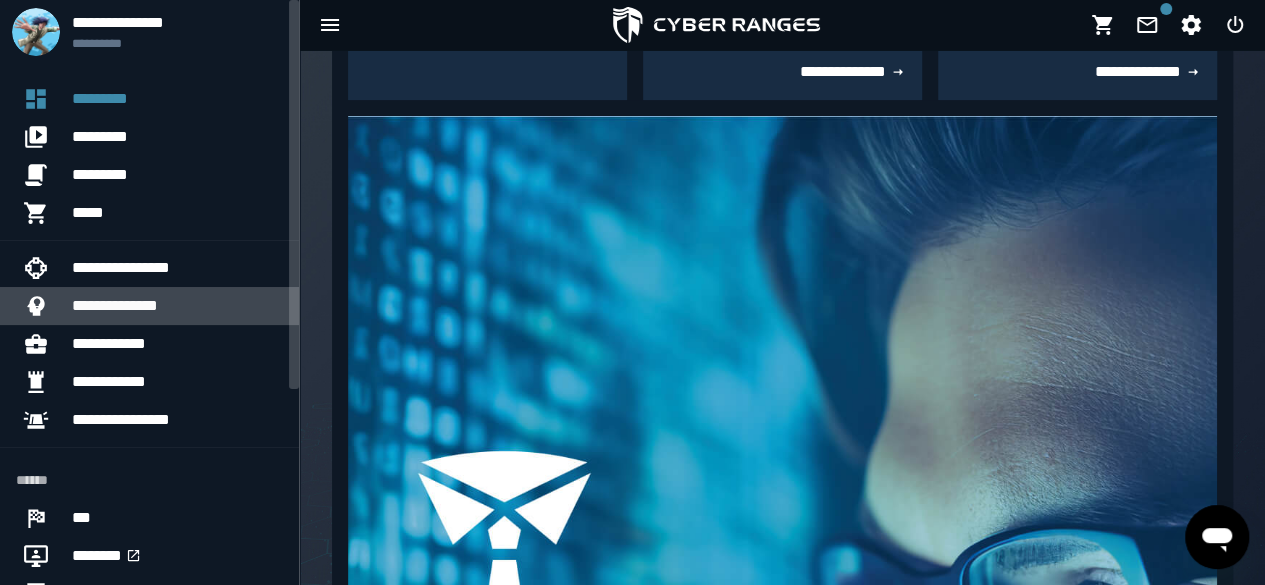 click on "**********" at bounding box center [177, 306] 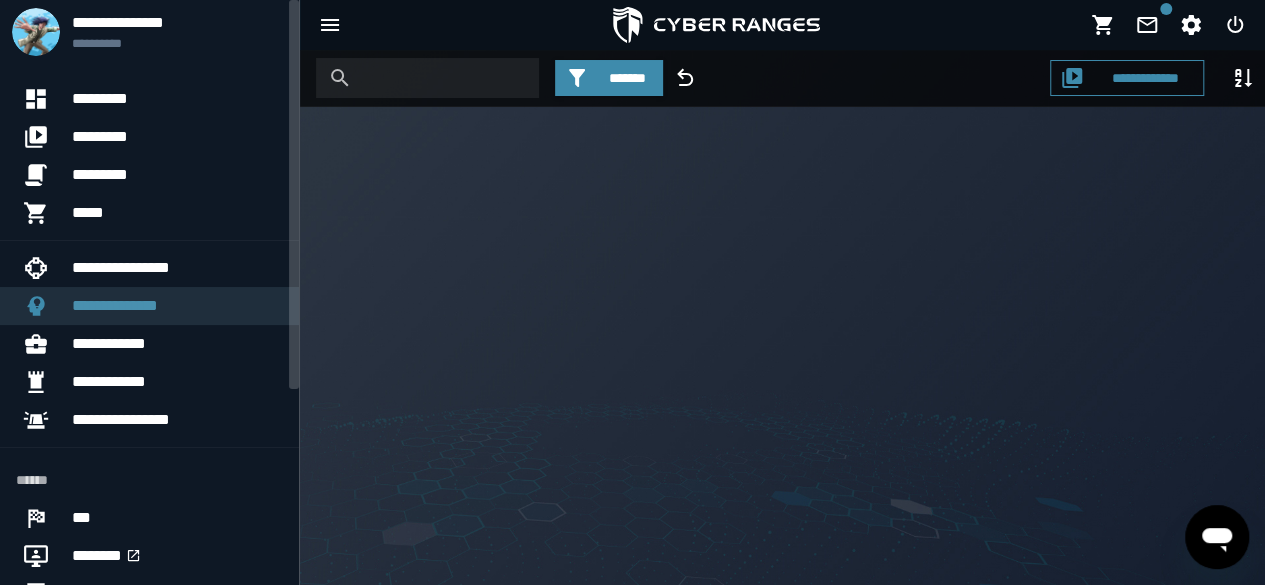 scroll, scrollTop: 0, scrollLeft: 0, axis: both 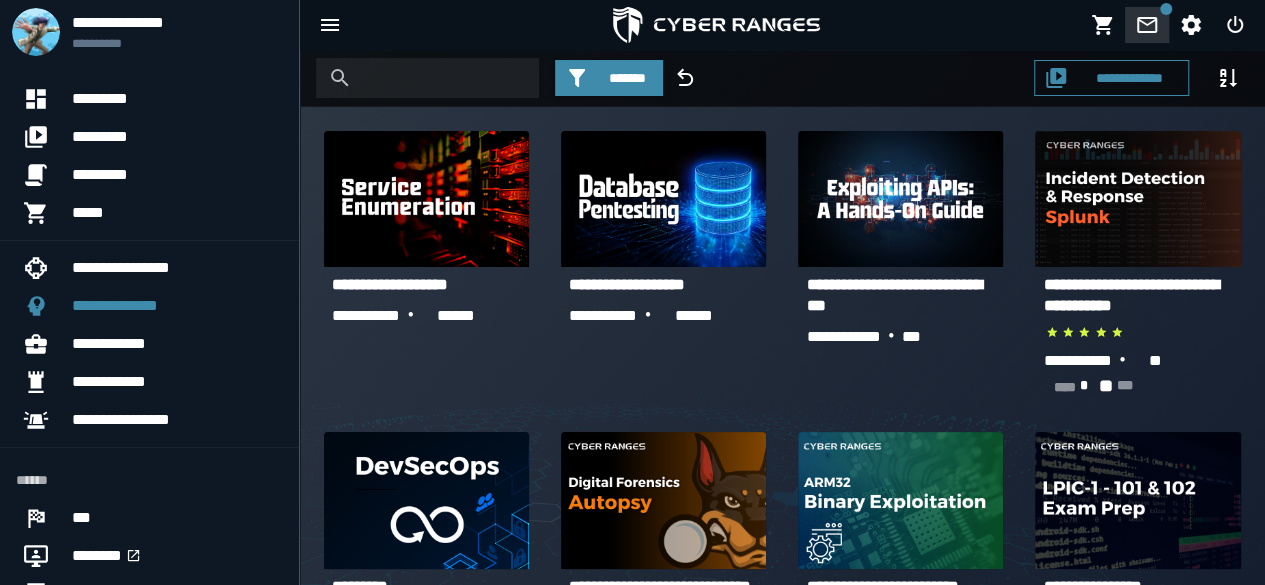 click 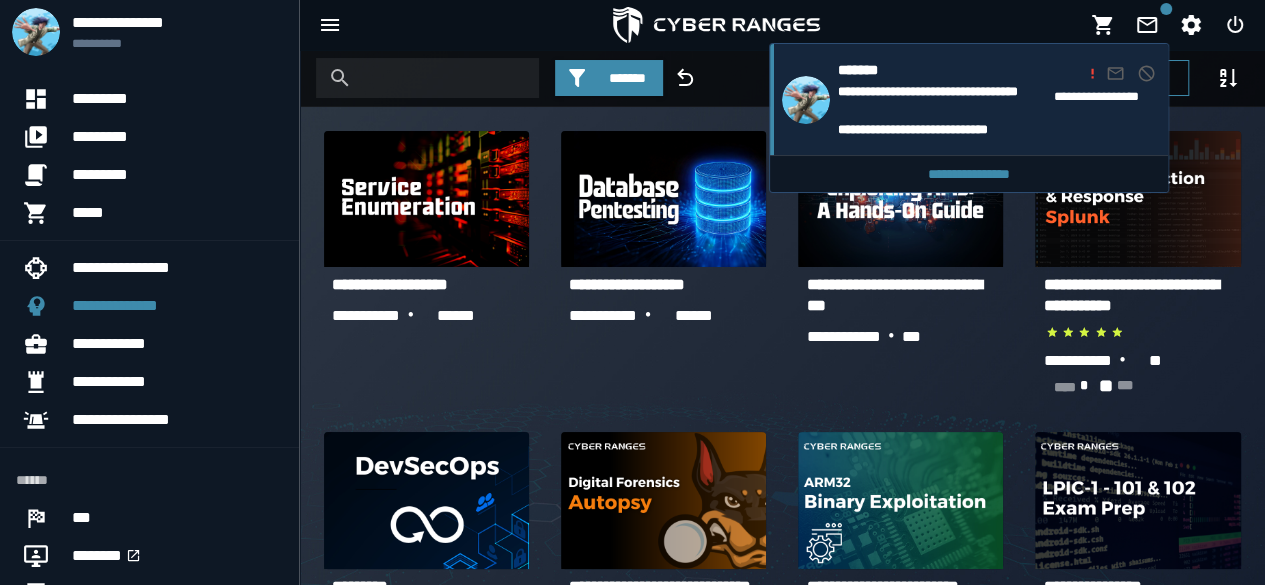click on "*******" at bounding box center (942, 71) 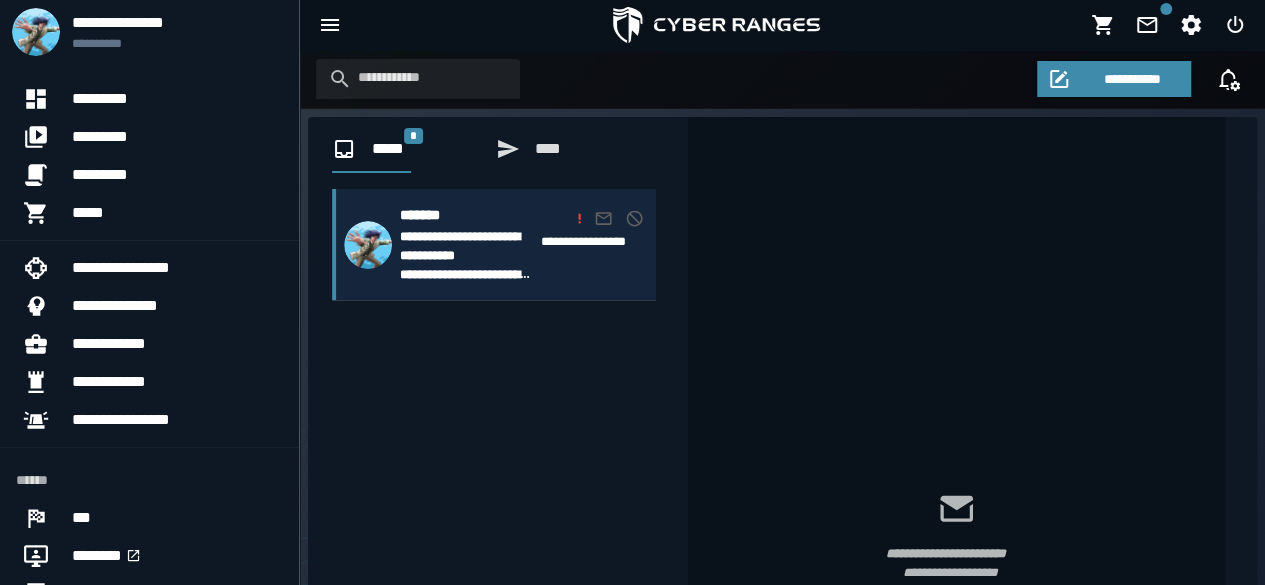 click on "**********" at bounding box center [466, 245] 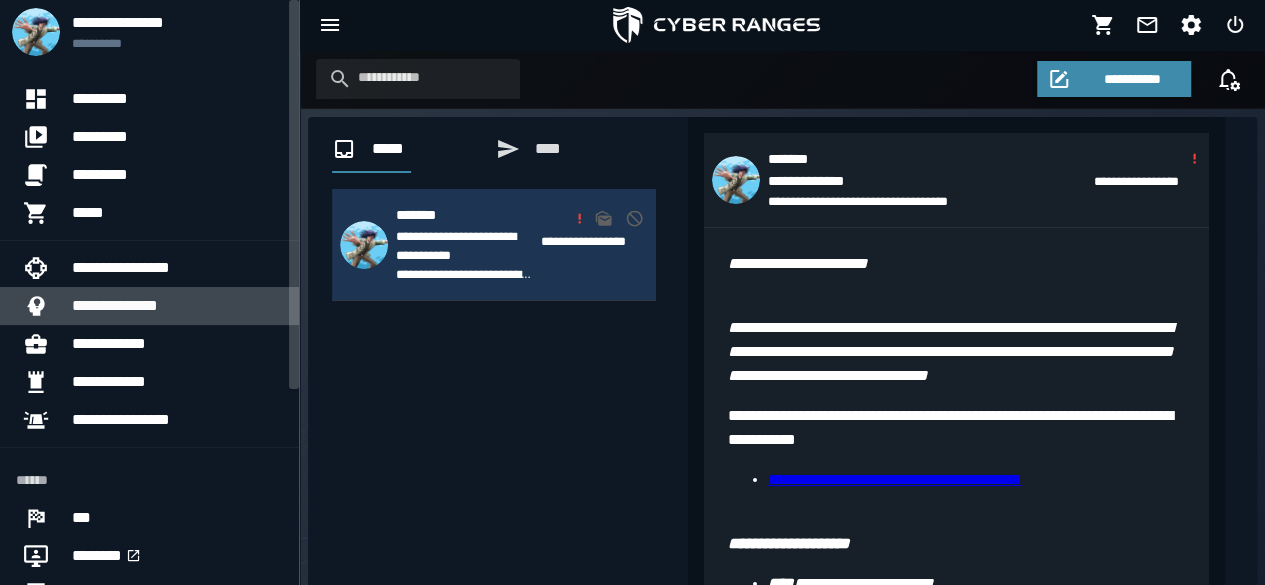 click on "**********" at bounding box center (177, 306) 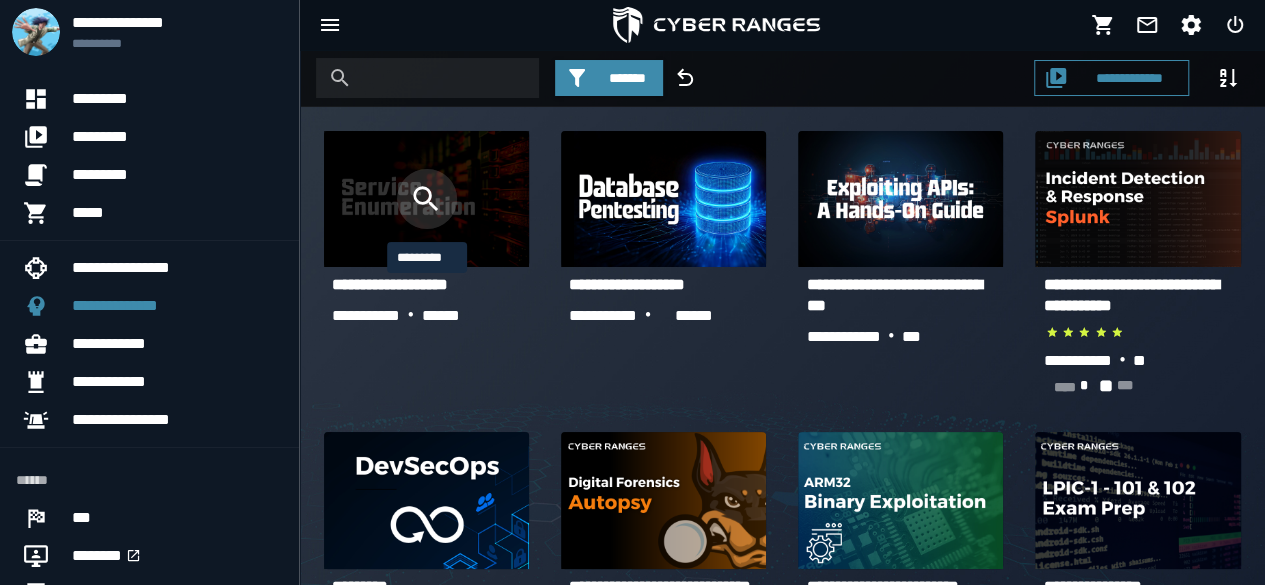 click 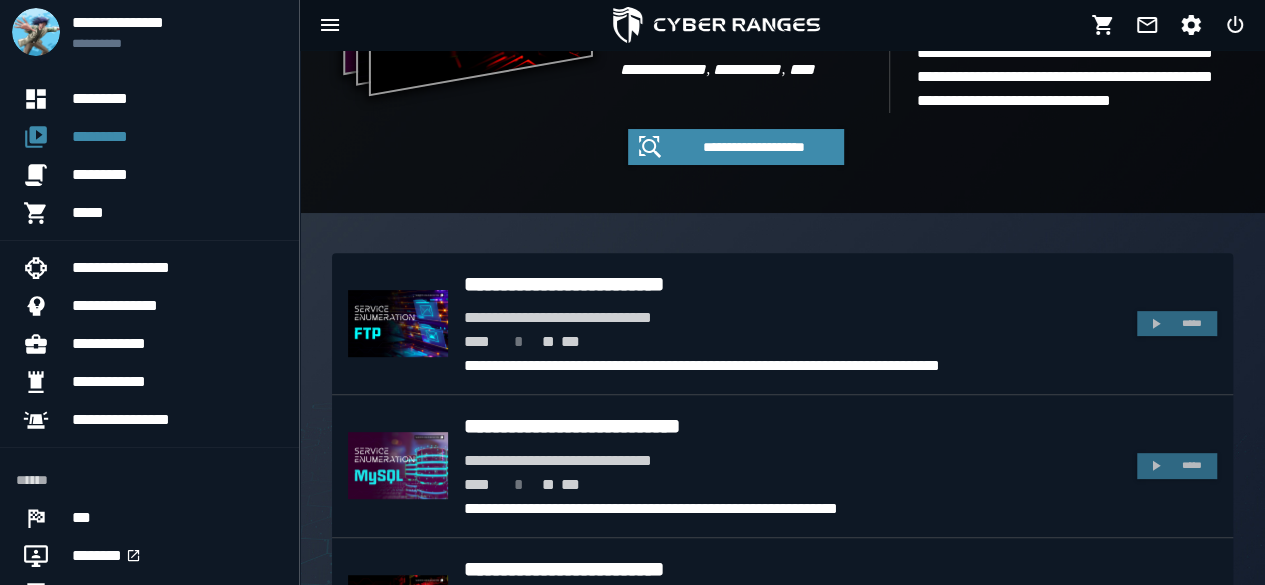 scroll, scrollTop: 288, scrollLeft: 0, axis: vertical 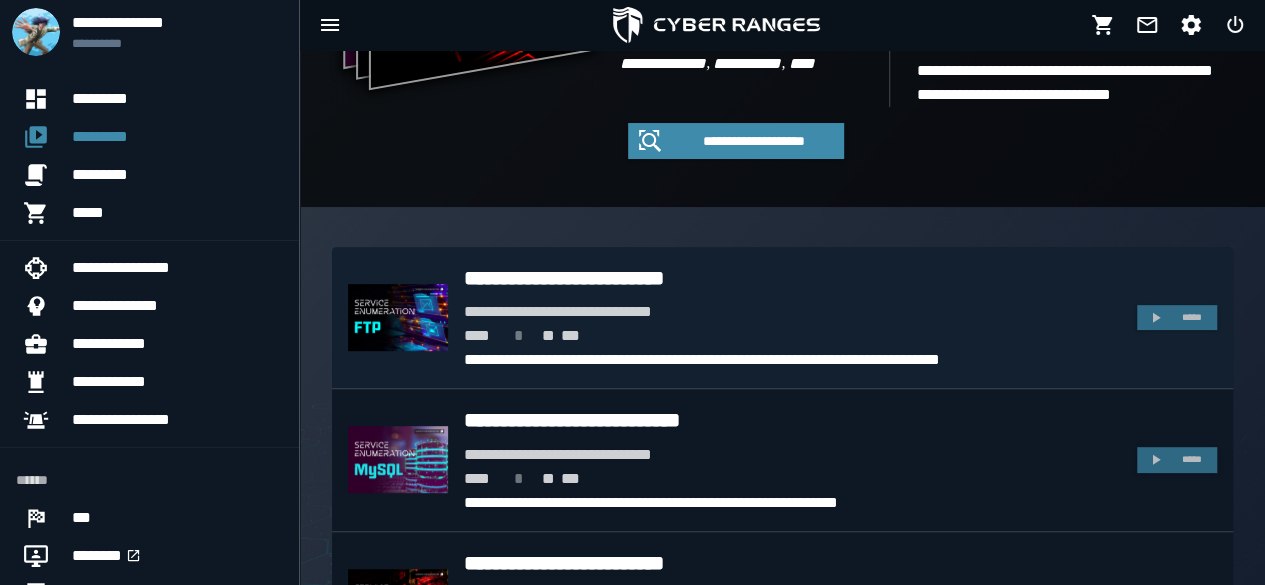click on "**********" at bounding box center (792, 278) 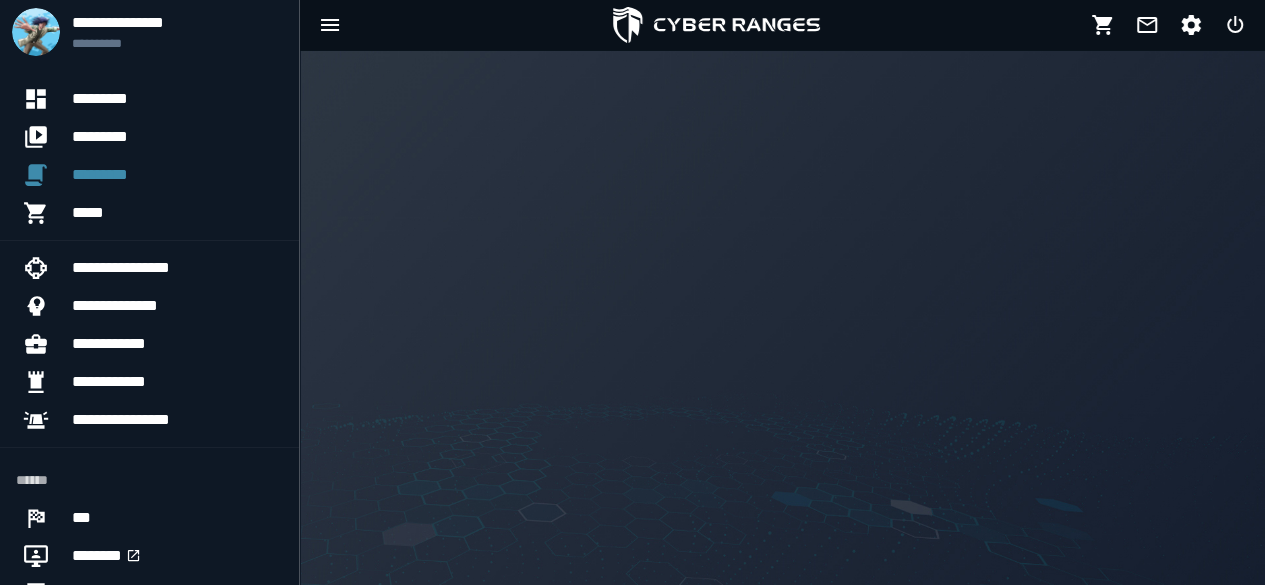 scroll, scrollTop: 0, scrollLeft: 0, axis: both 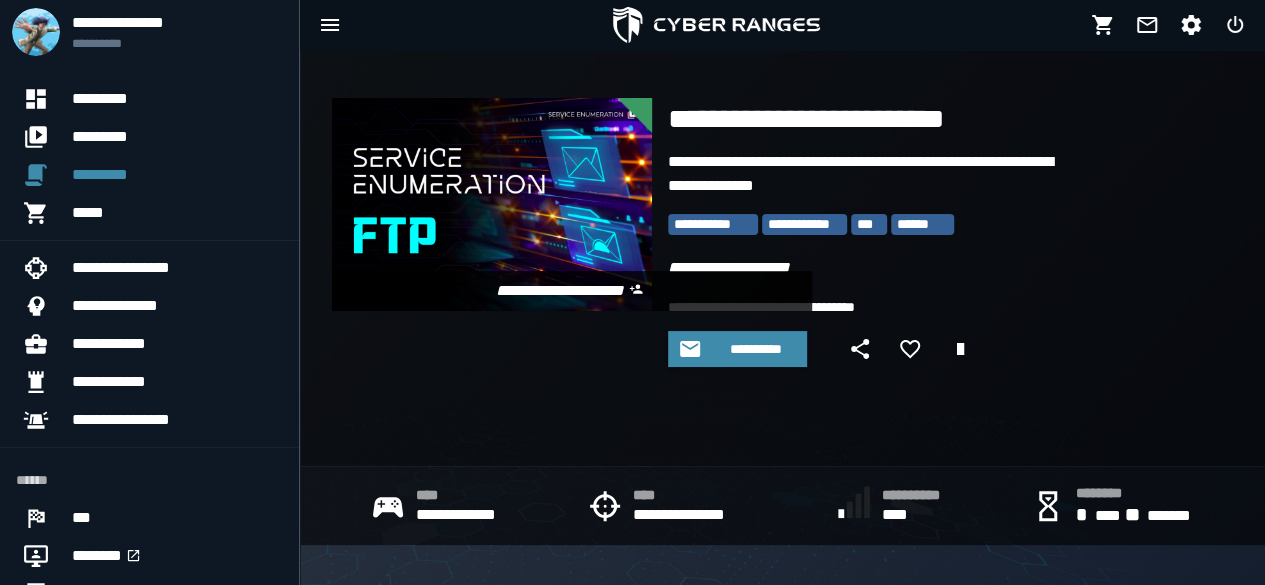 click at bounding box center [492, 204] 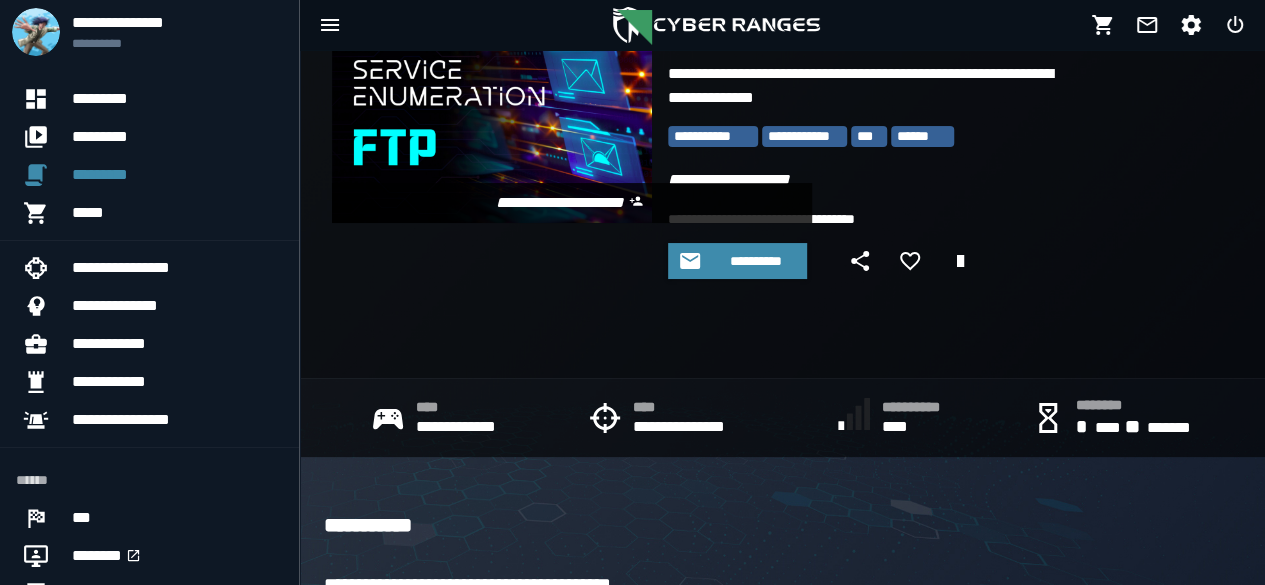 scroll, scrollTop: 113, scrollLeft: 0, axis: vertical 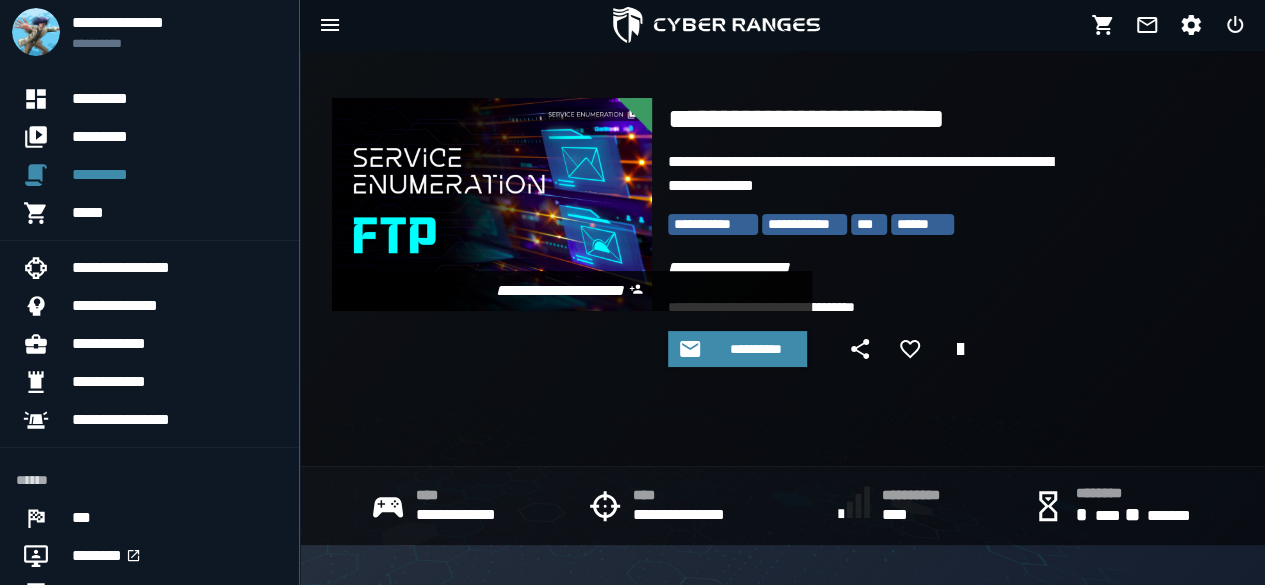 click at bounding box center [492, 204] 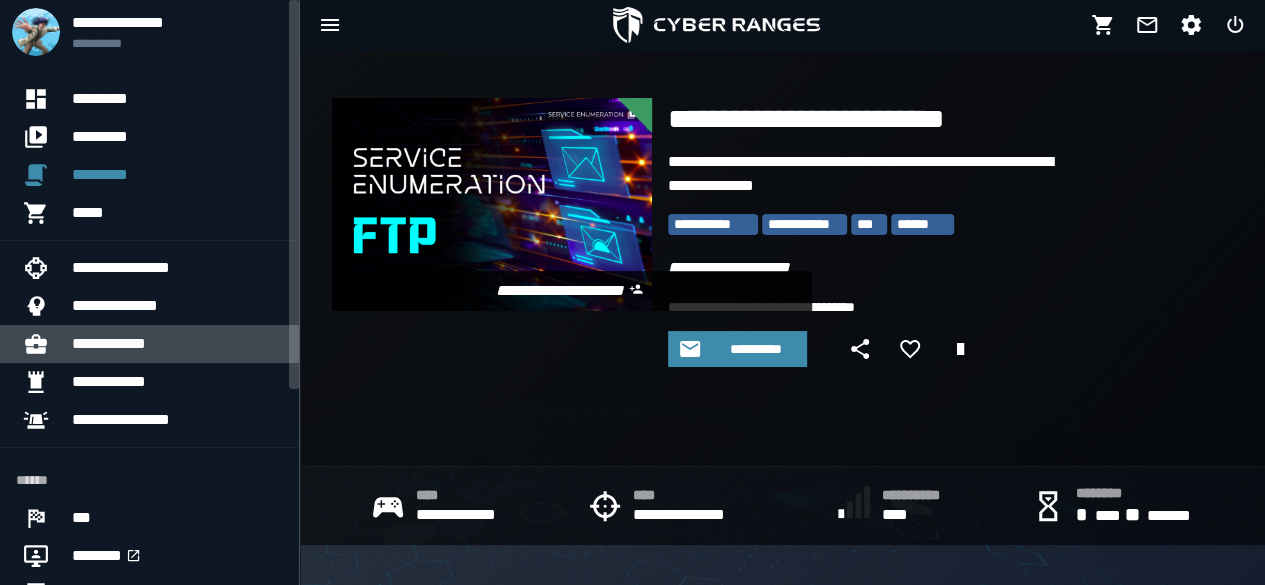 click on "**********" at bounding box center (177, 344) 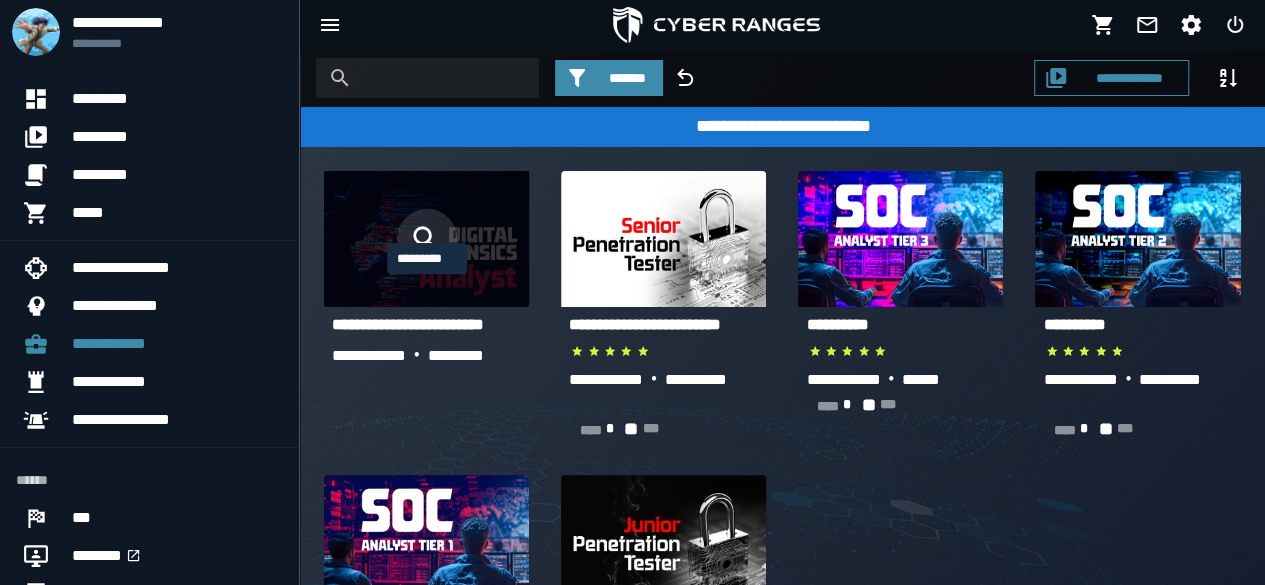 click 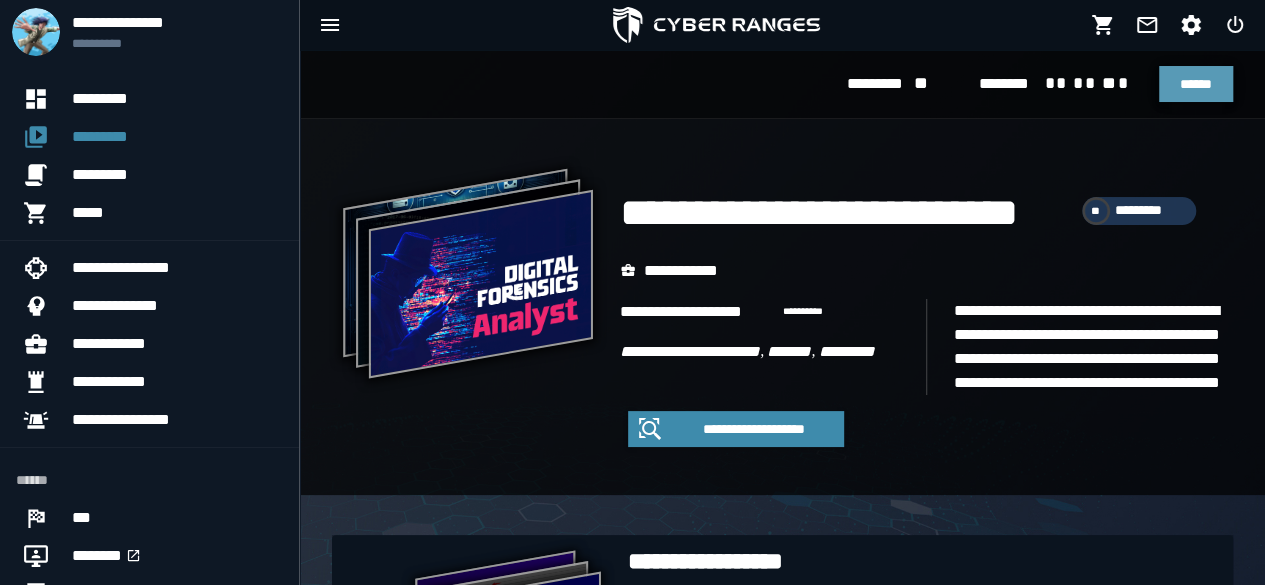 click on "******" at bounding box center [1196, 84] 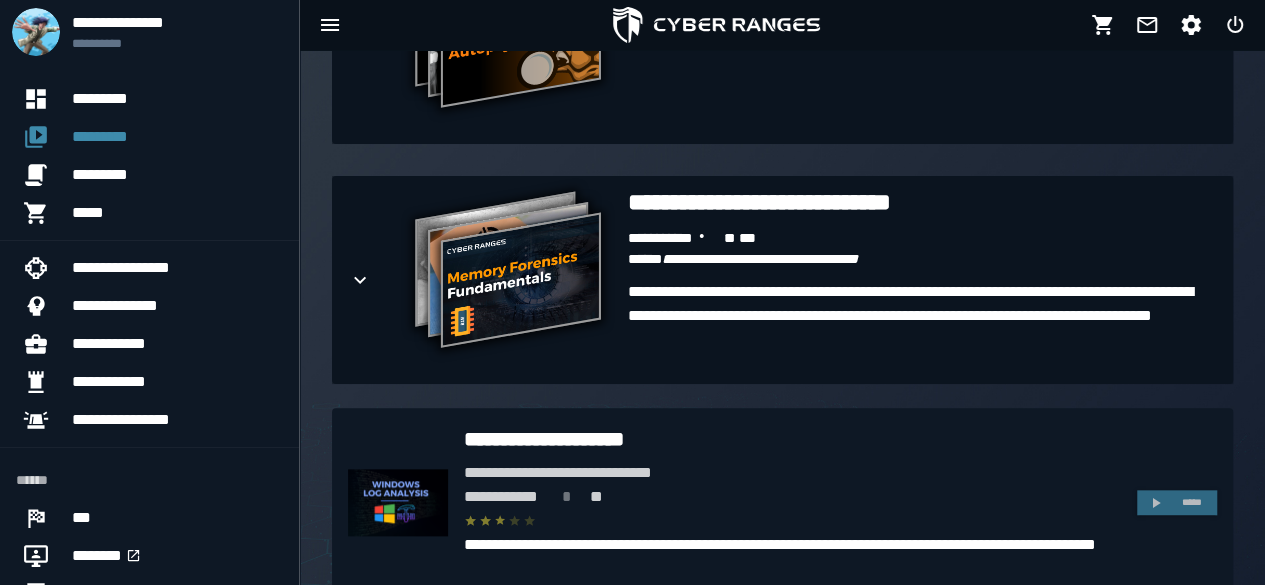 scroll, scrollTop: 828, scrollLeft: 0, axis: vertical 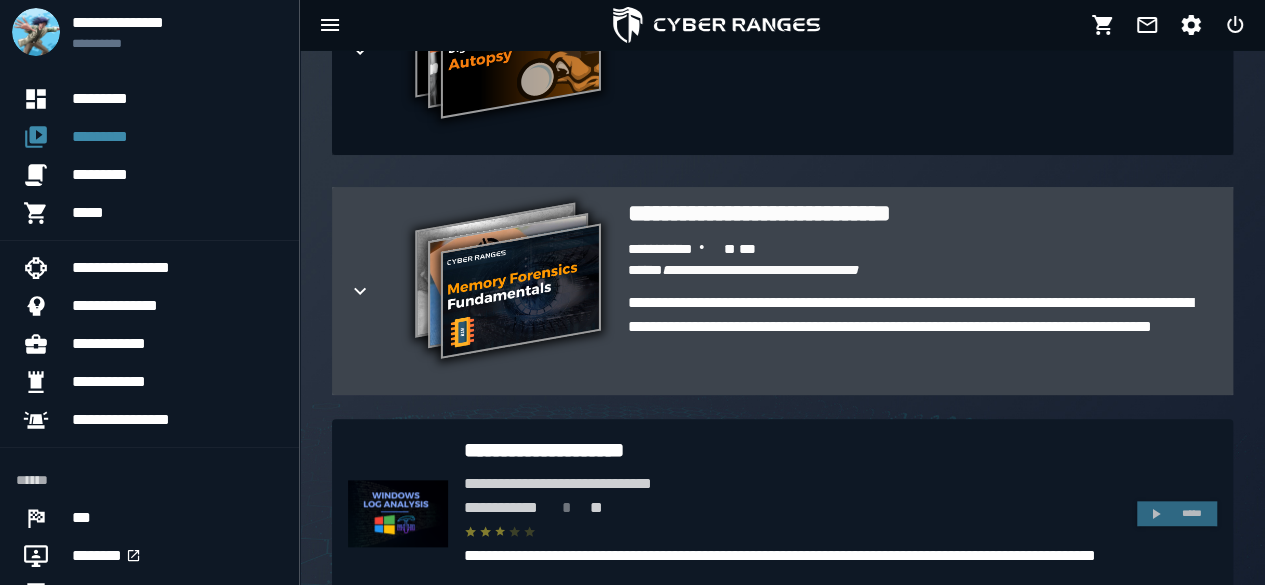 click on "**********" at bounding box center (922, 213) 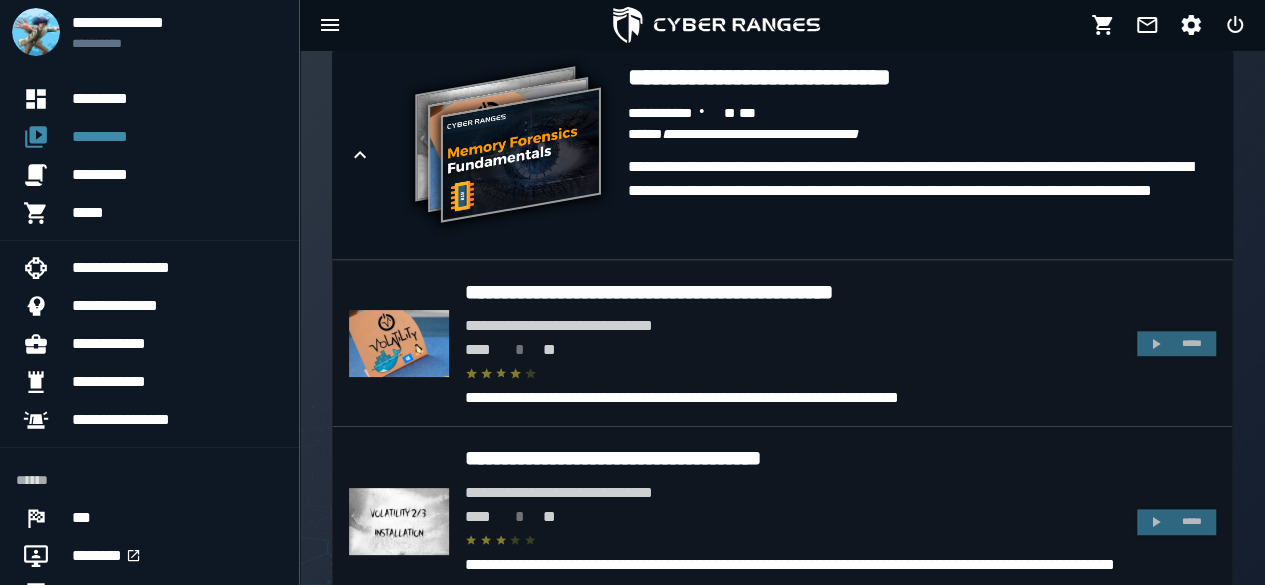 scroll, scrollTop: 969, scrollLeft: 0, axis: vertical 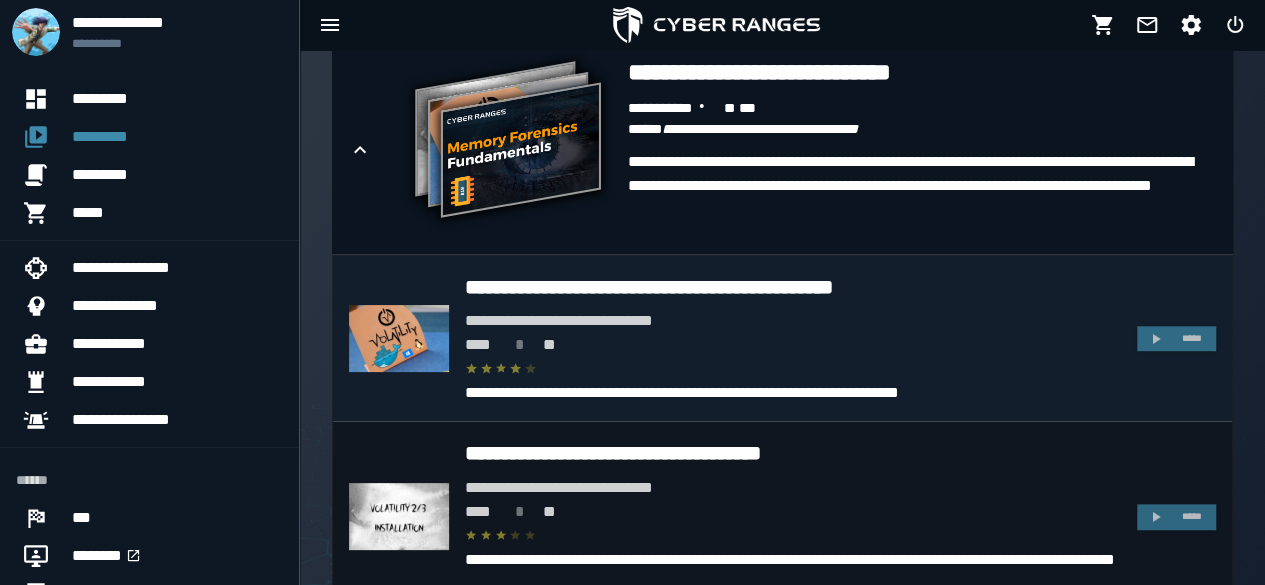 click on "**********" at bounding box center [793, 287] 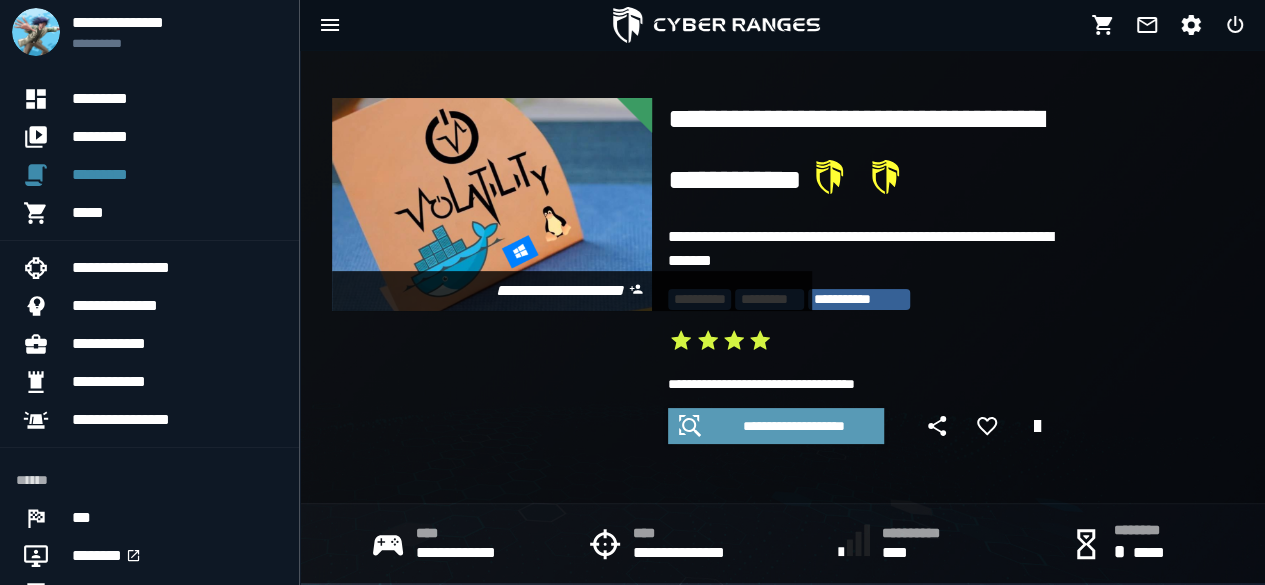 click on "**********" at bounding box center [794, 426] 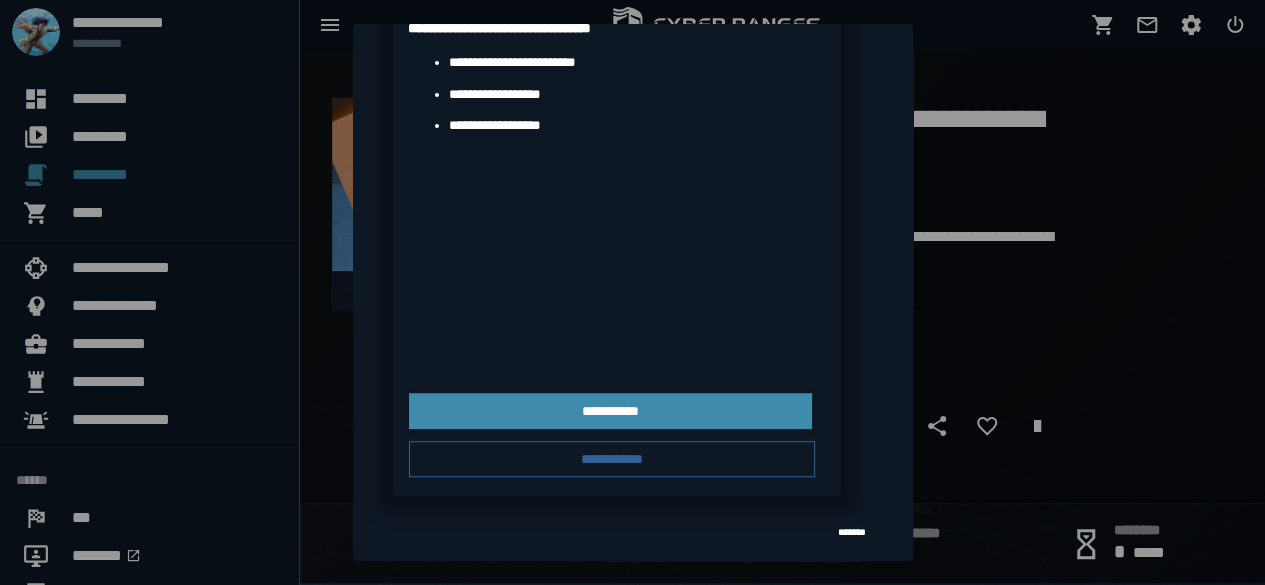 scroll, scrollTop: 0, scrollLeft: 0, axis: both 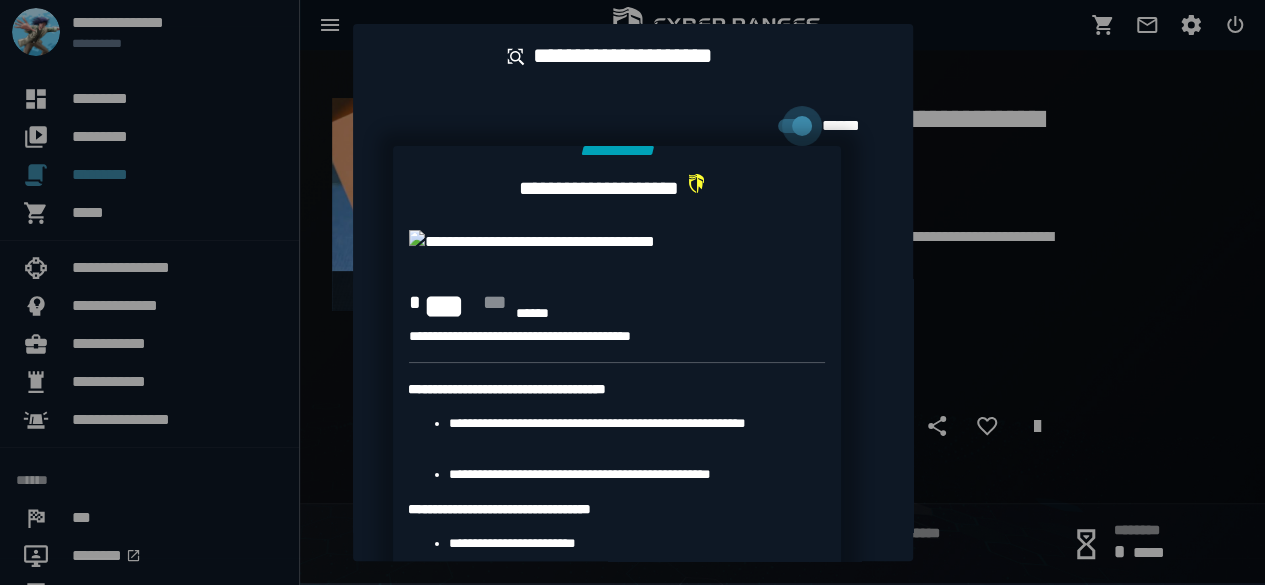 click at bounding box center (632, 292) 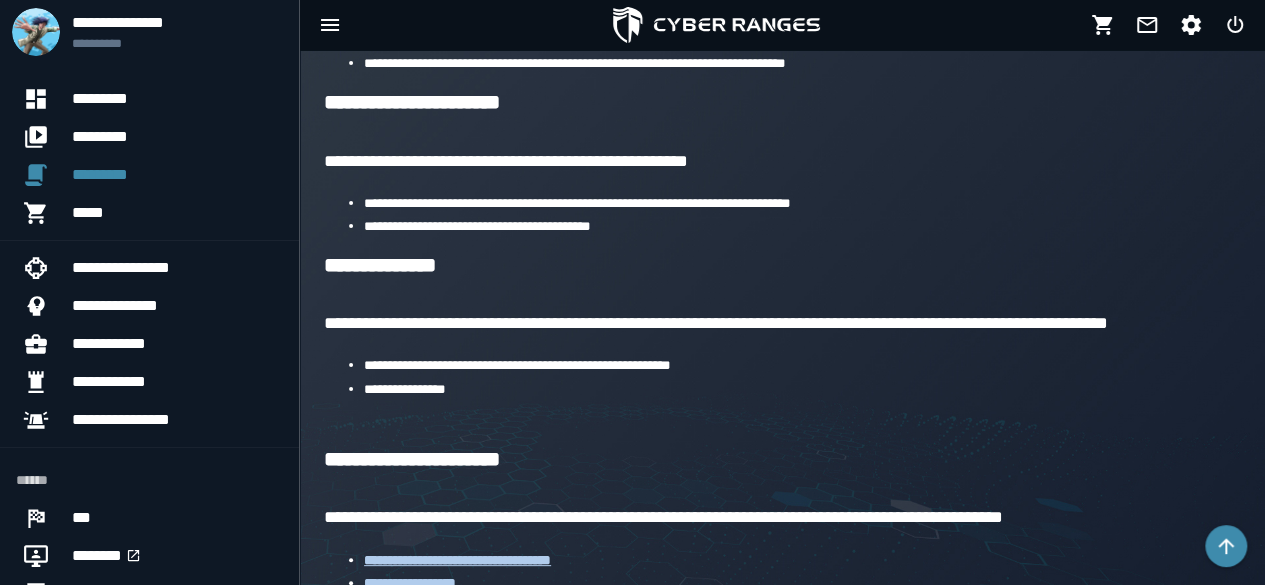 scroll, scrollTop: 0, scrollLeft: 0, axis: both 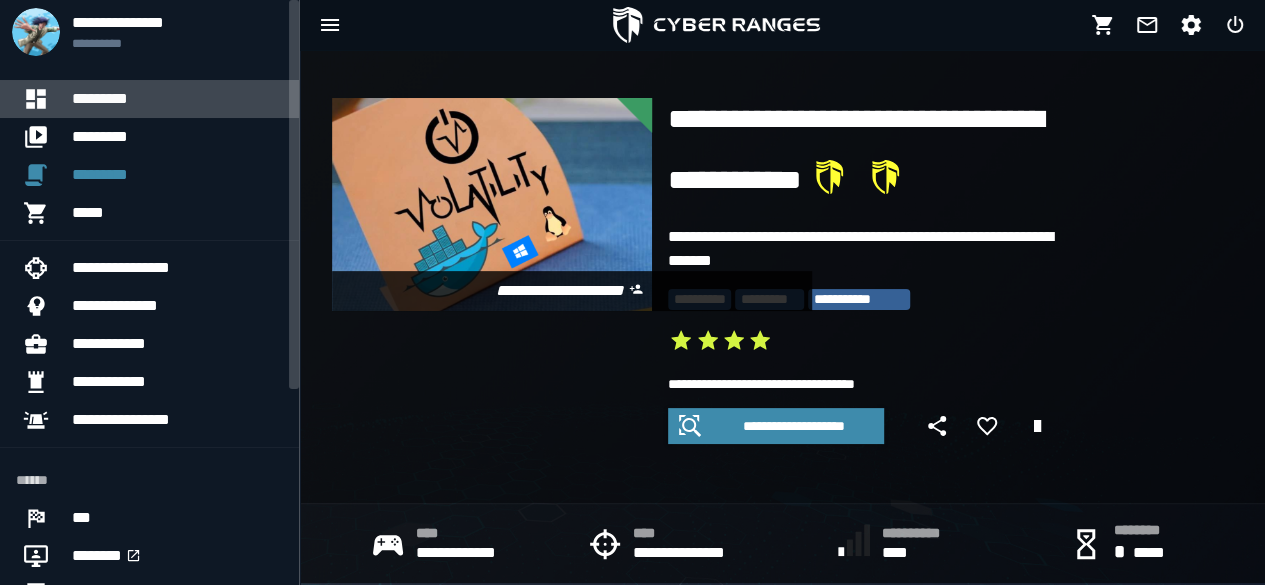 click on "*********" at bounding box center [177, 99] 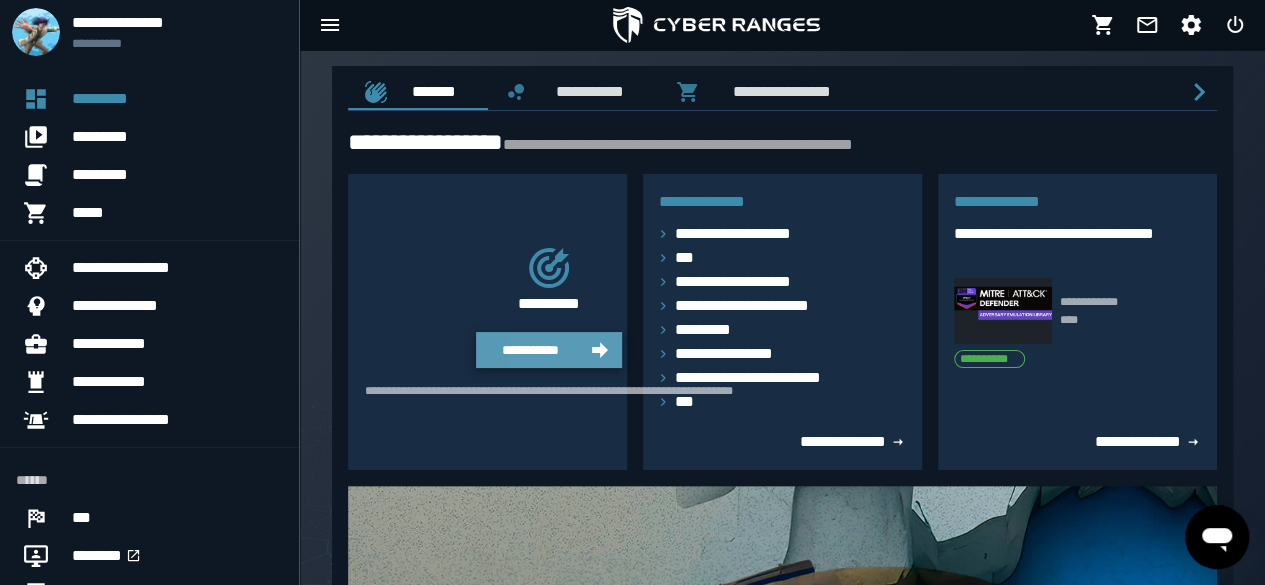 click on "**********" at bounding box center [549, 350] 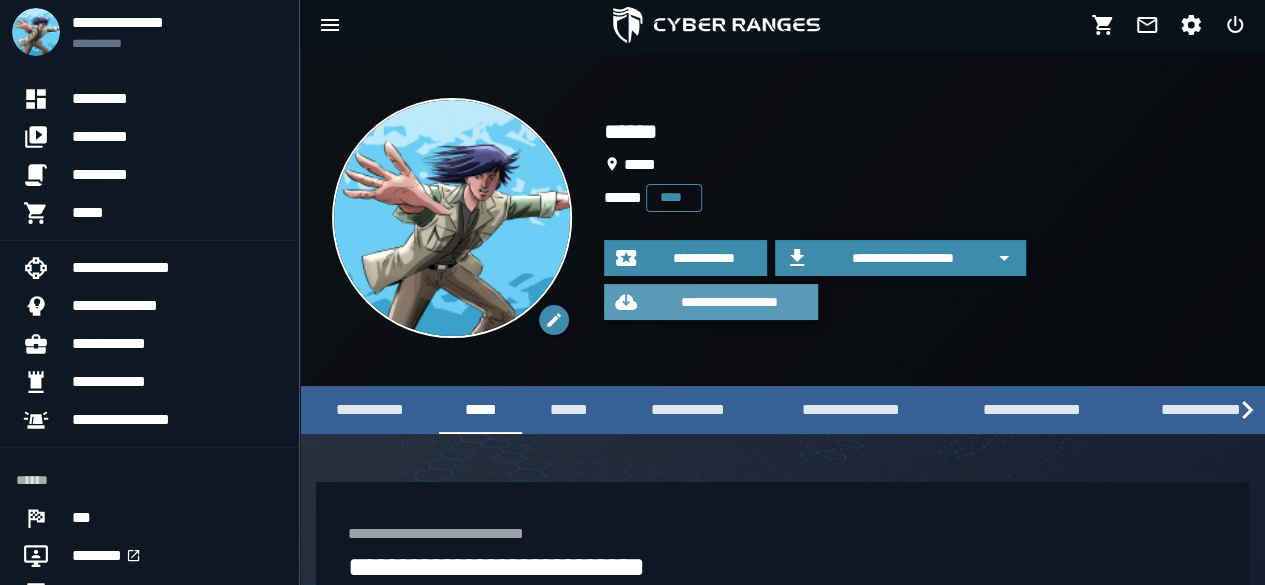 click on "**********" at bounding box center [729, 302] 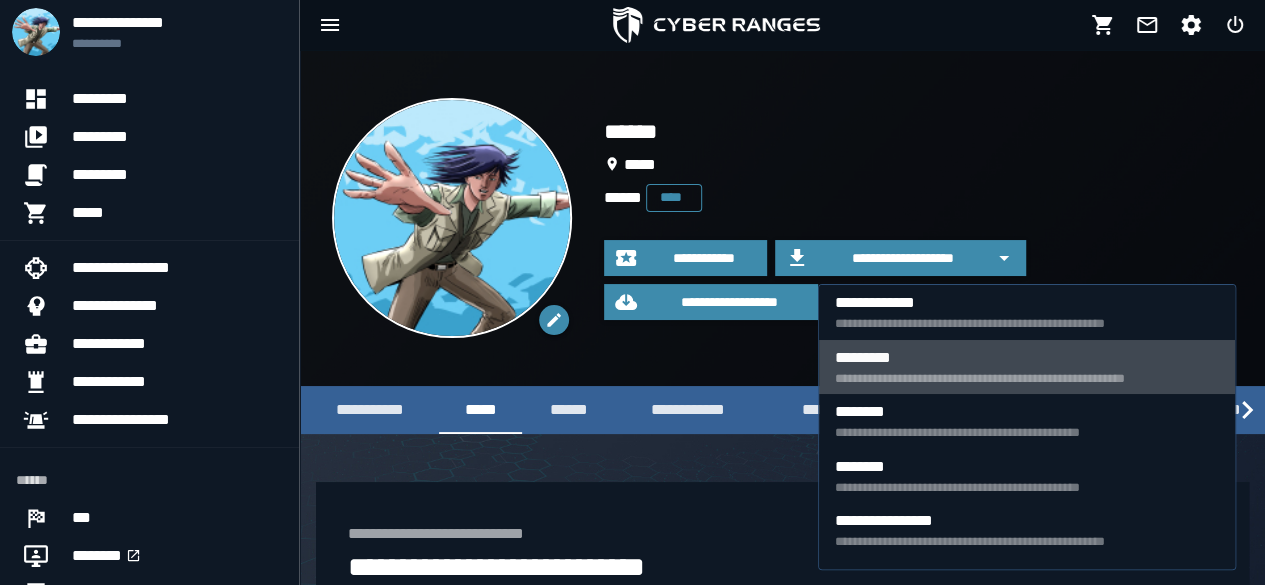 click on "*********" at bounding box center (1027, 357) 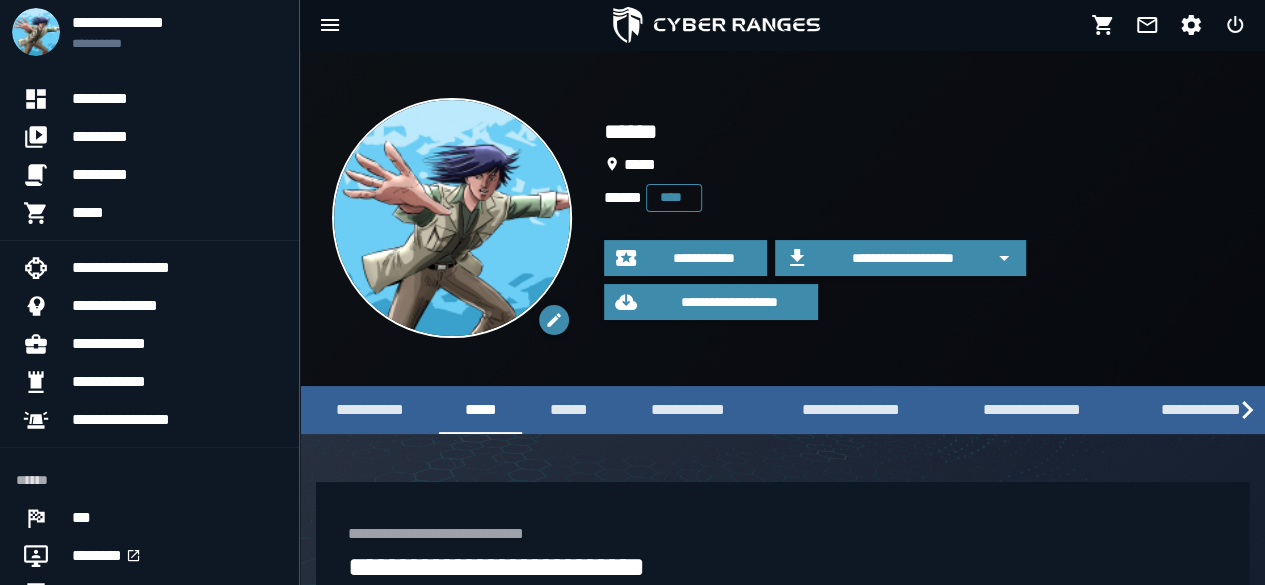 scroll, scrollTop: 5, scrollLeft: 0, axis: vertical 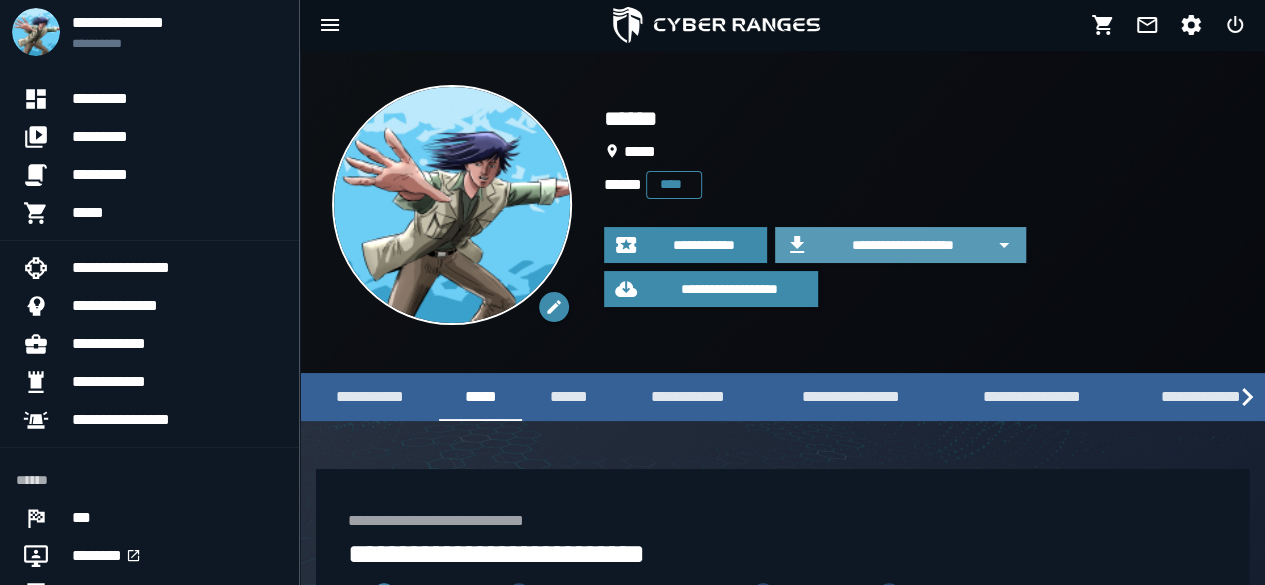 click on "**********" at bounding box center (902, 245) 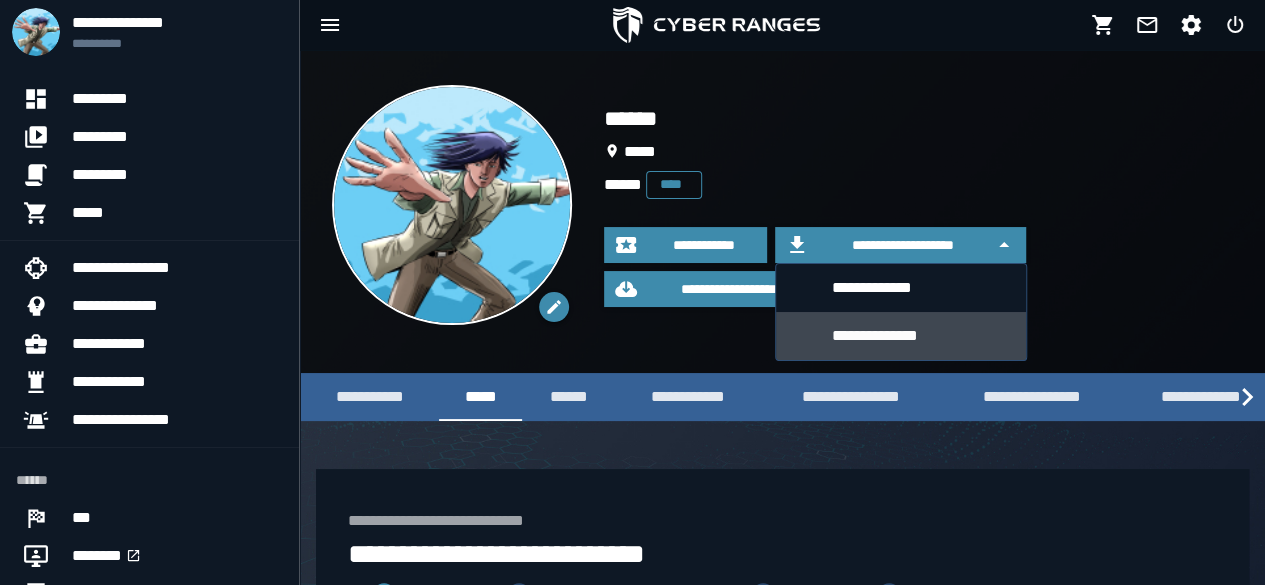 click on "**********" at bounding box center [921, 335] 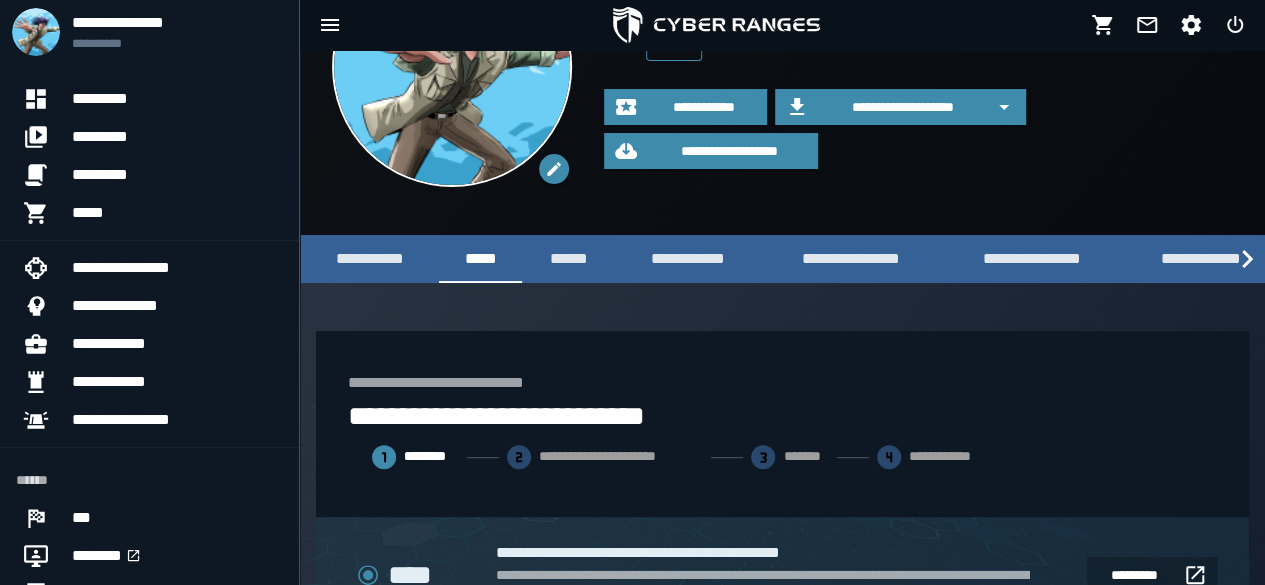scroll, scrollTop: 156, scrollLeft: 0, axis: vertical 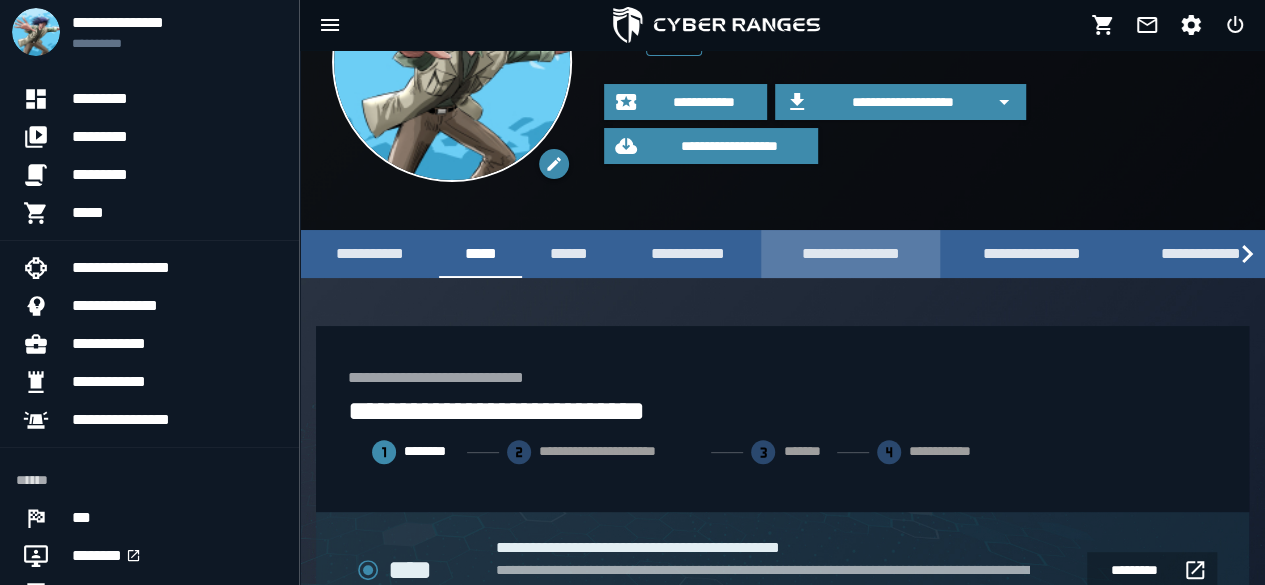 click on "**********" at bounding box center [850, 253] 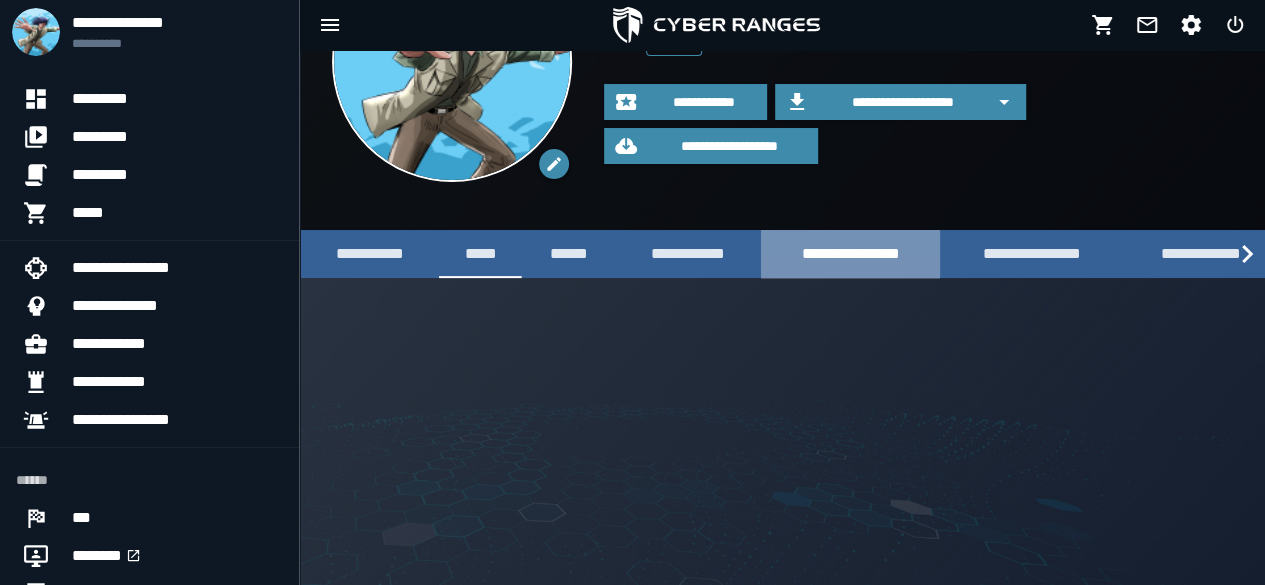 scroll, scrollTop: 0, scrollLeft: 0, axis: both 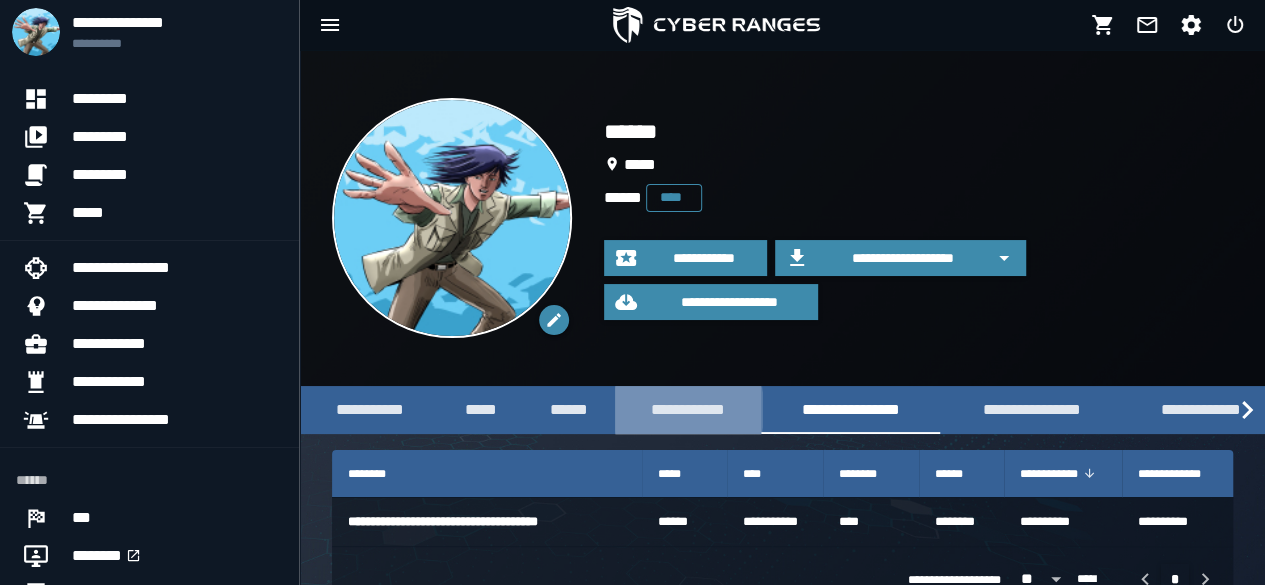 click on "**********" at bounding box center (688, 409) 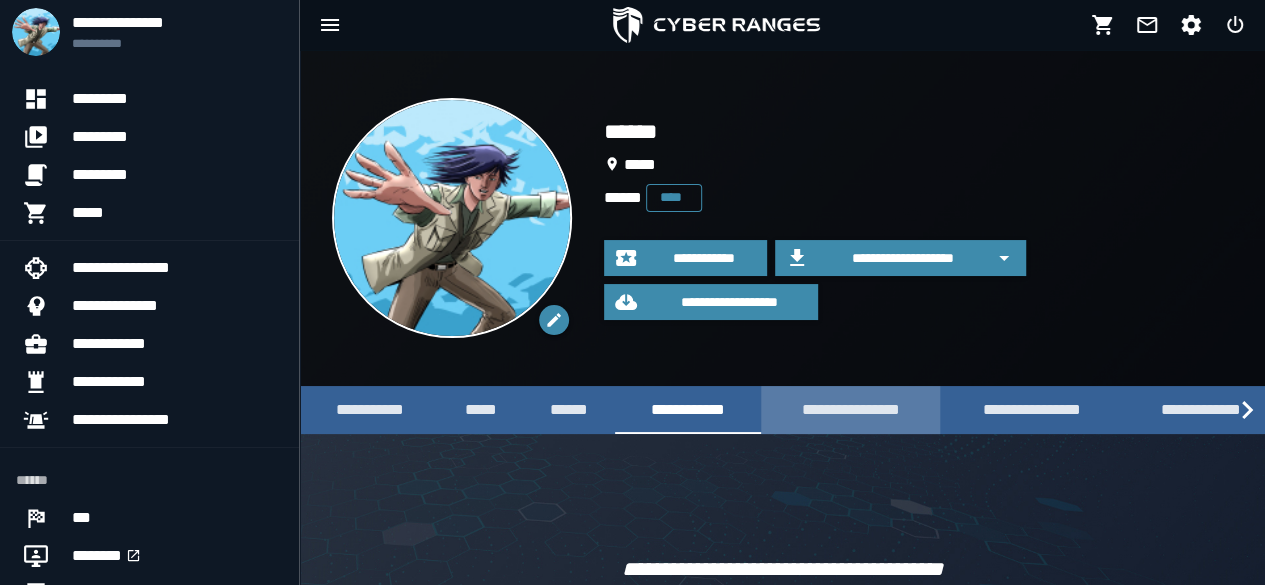 click on "**********" at bounding box center [850, 409] 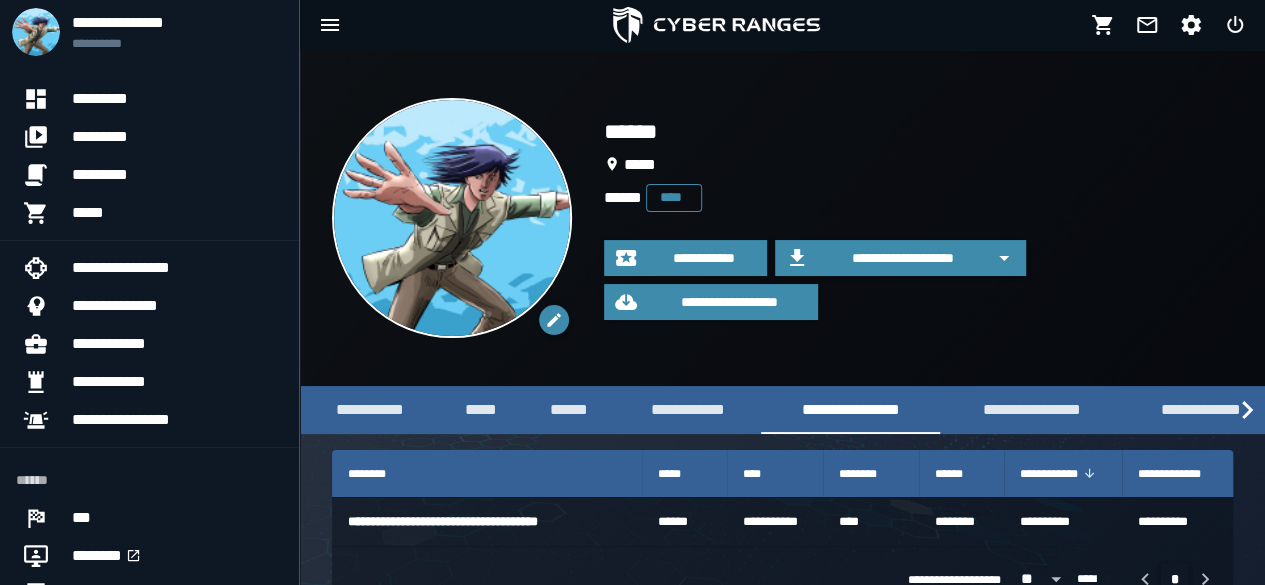 scroll, scrollTop: 56, scrollLeft: 0, axis: vertical 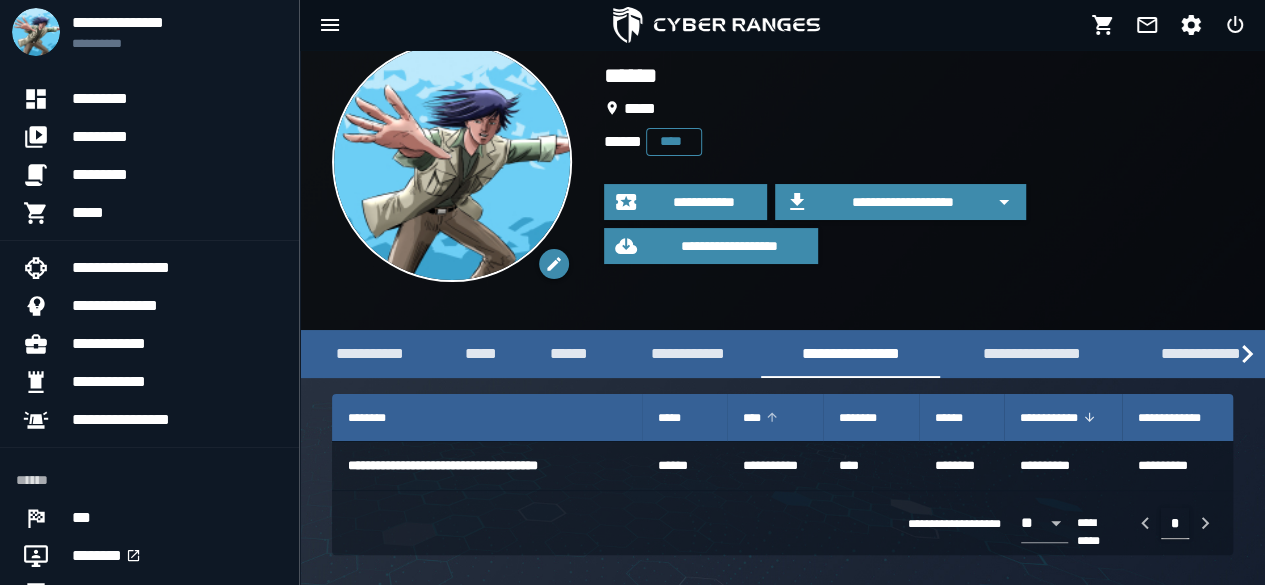 click on "****" at bounding box center [775, 418] 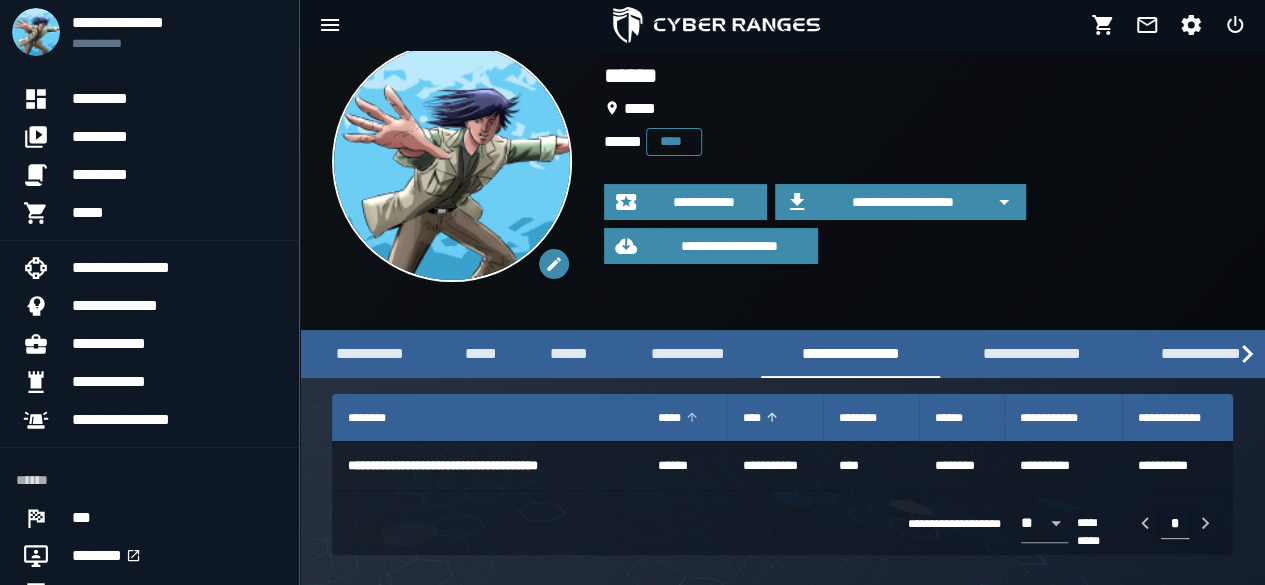 click on "*****" at bounding box center (684, 418) 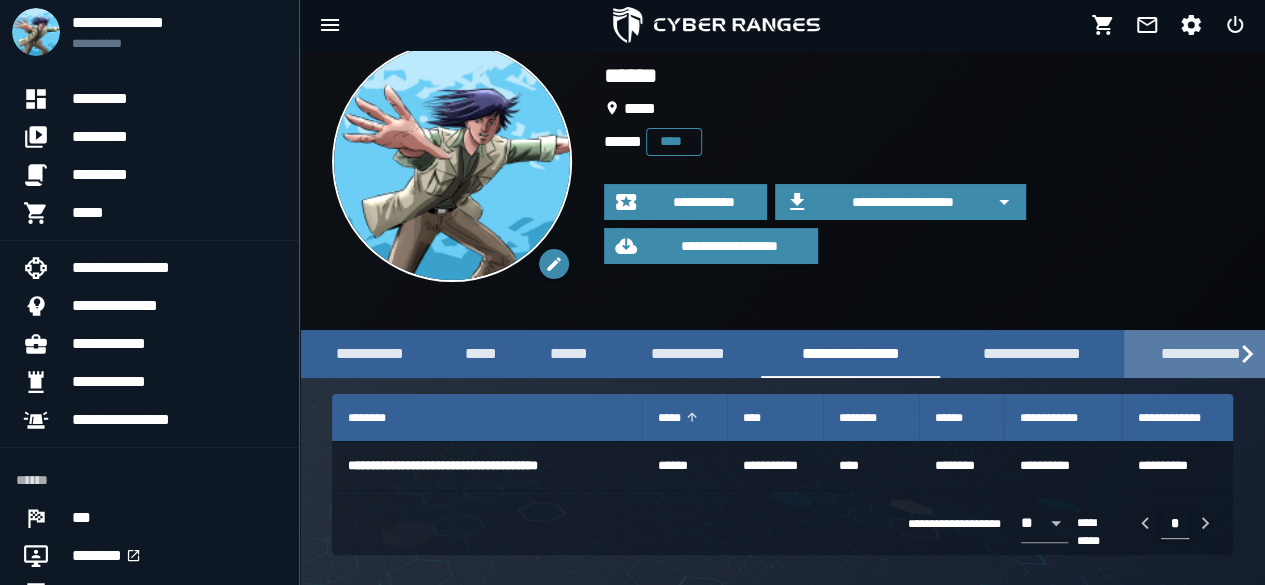 scroll, scrollTop: 0, scrollLeft: 13, axis: horizontal 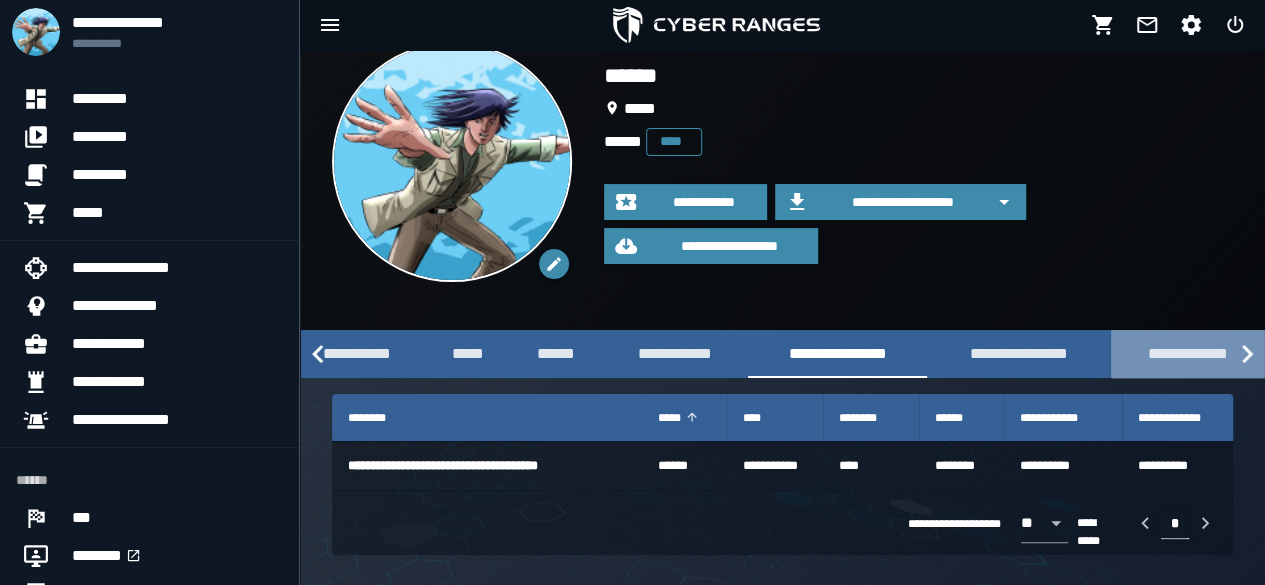 click on "**********" at bounding box center (1187, 354) 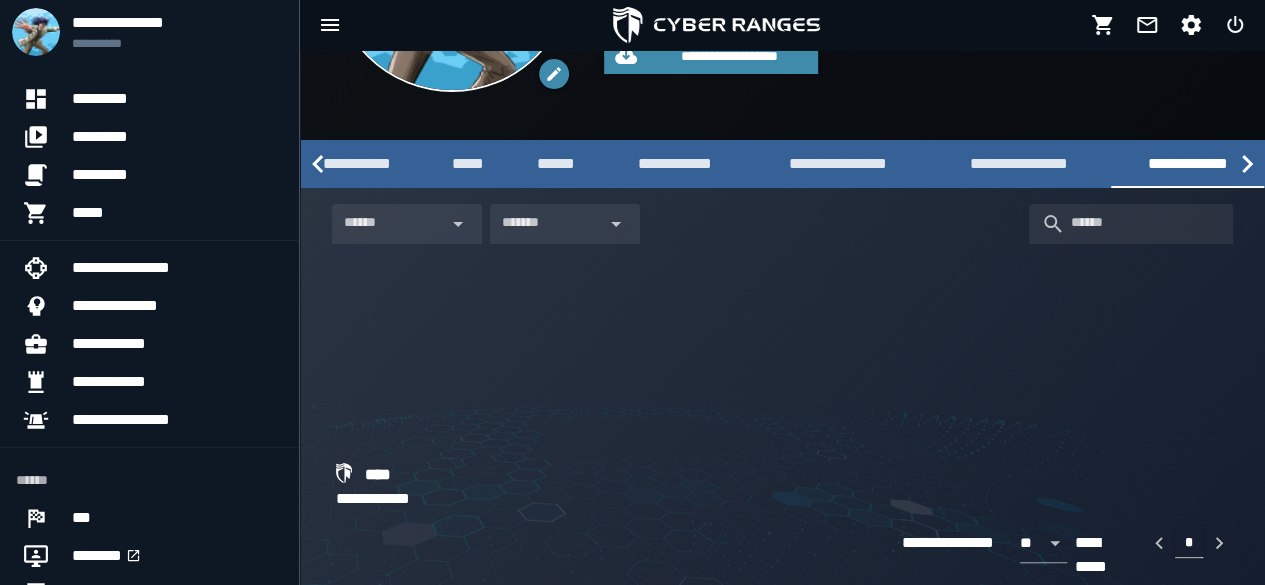 scroll, scrollTop: 247, scrollLeft: 0, axis: vertical 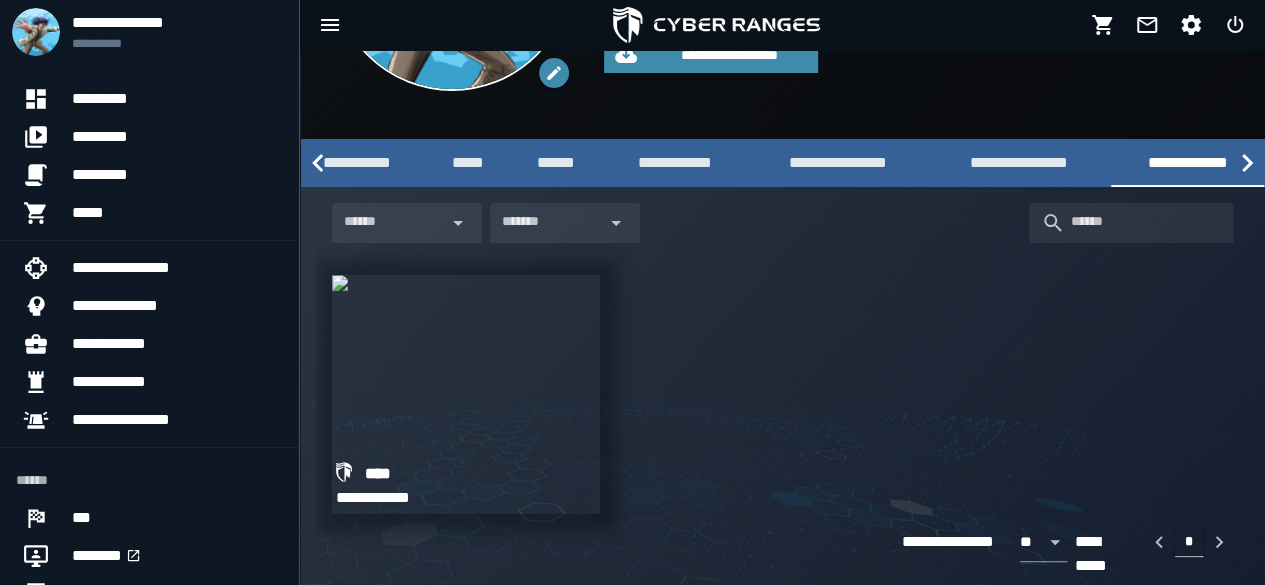 click at bounding box center (340, 283) 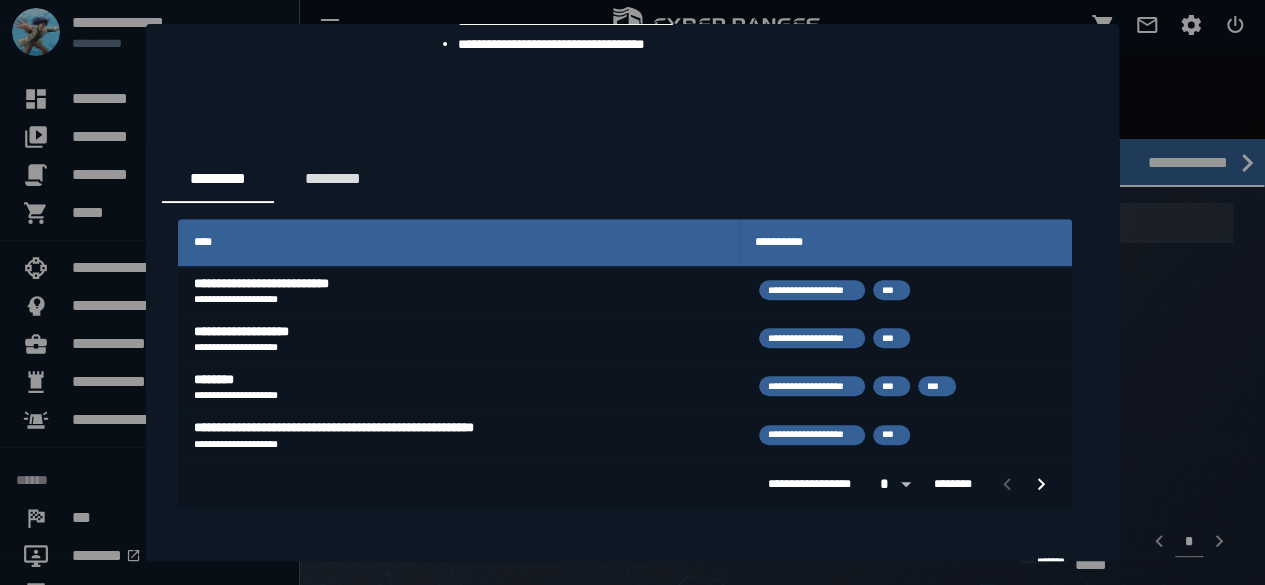 scroll, scrollTop: 422, scrollLeft: 0, axis: vertical 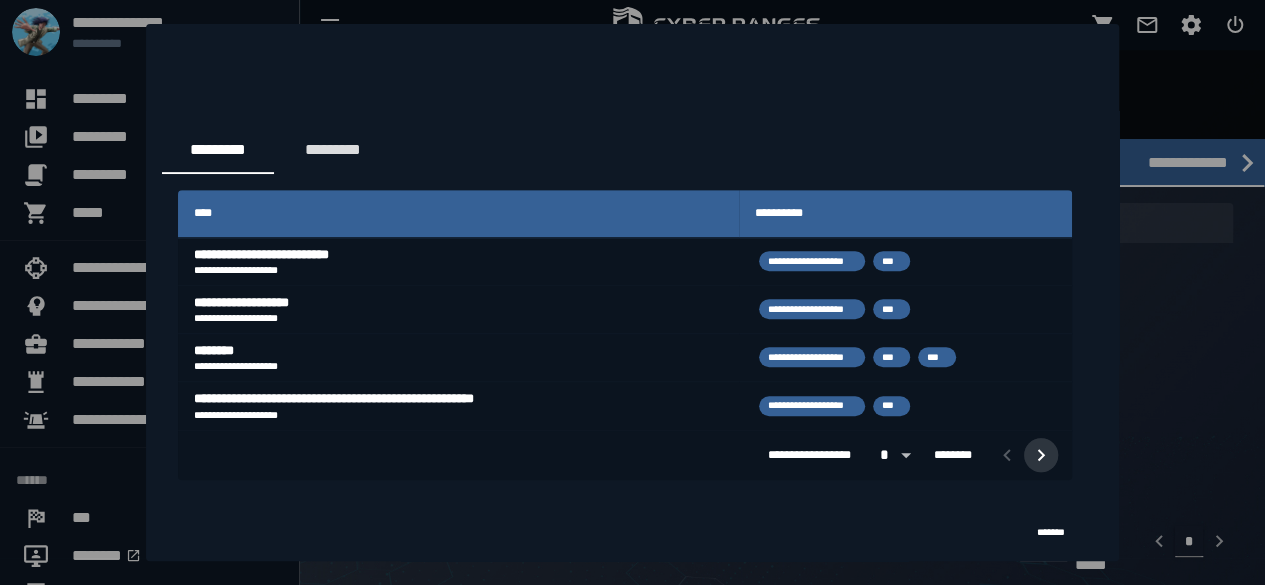 click 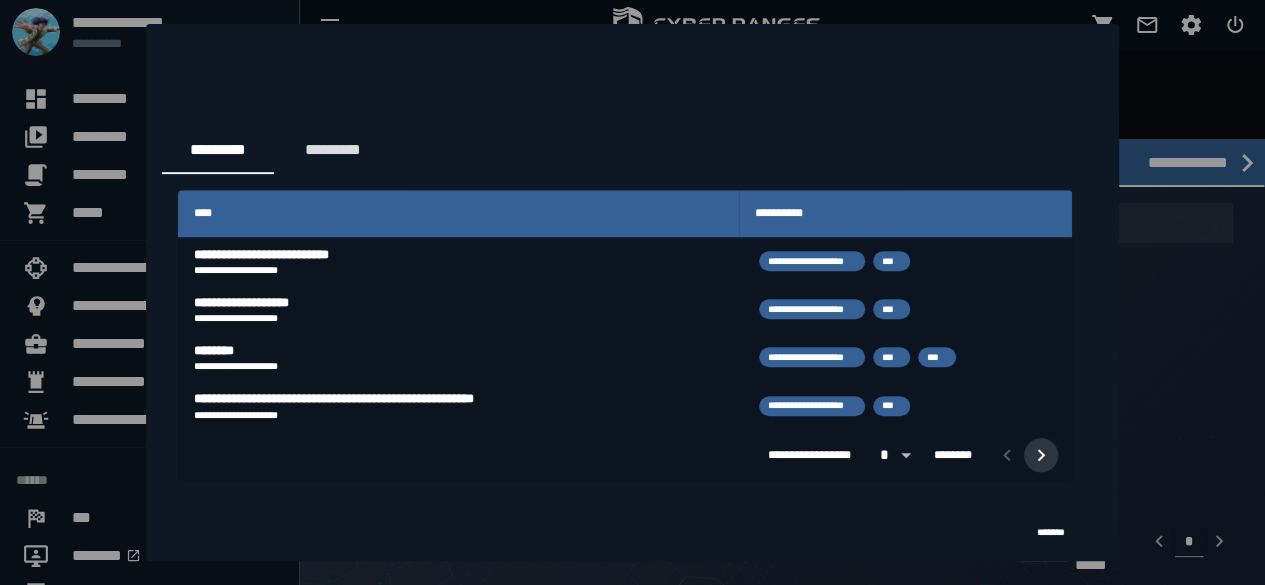 scroll, scrollTop: 300, scrollLeft: 0, axis: vertical 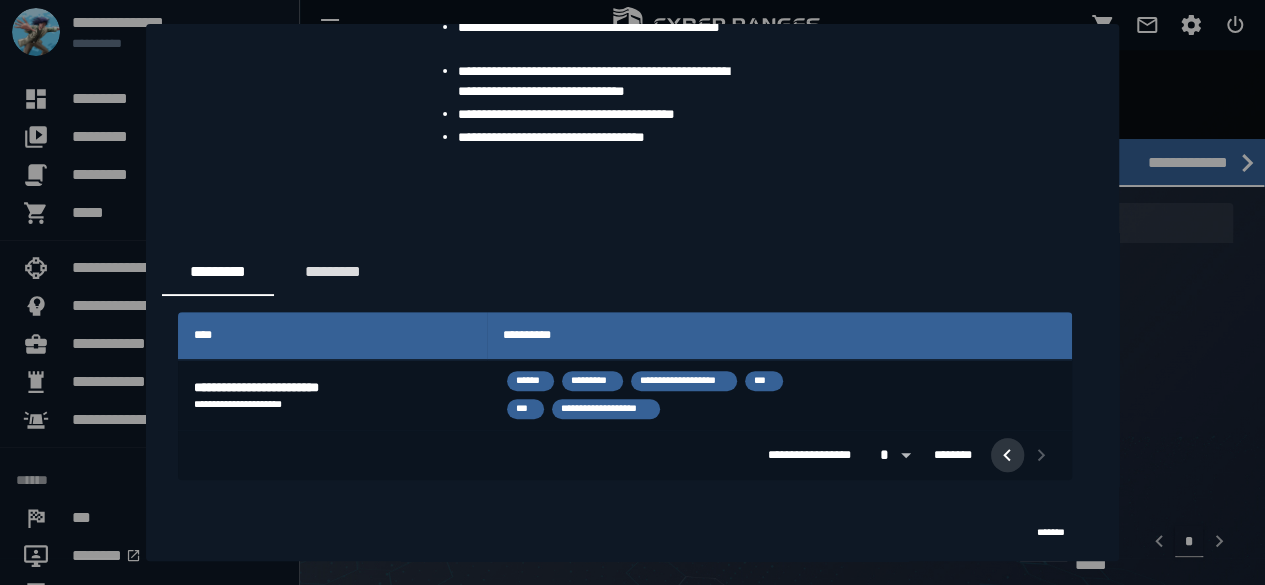 click 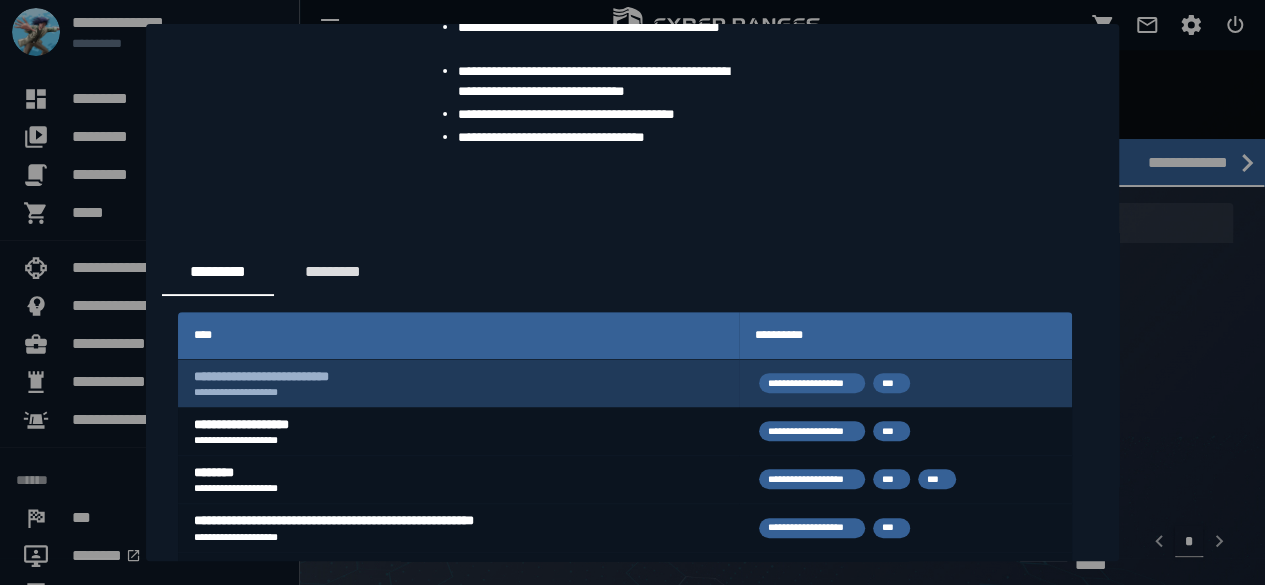 click on "**********" at bounding box center (458, 392) 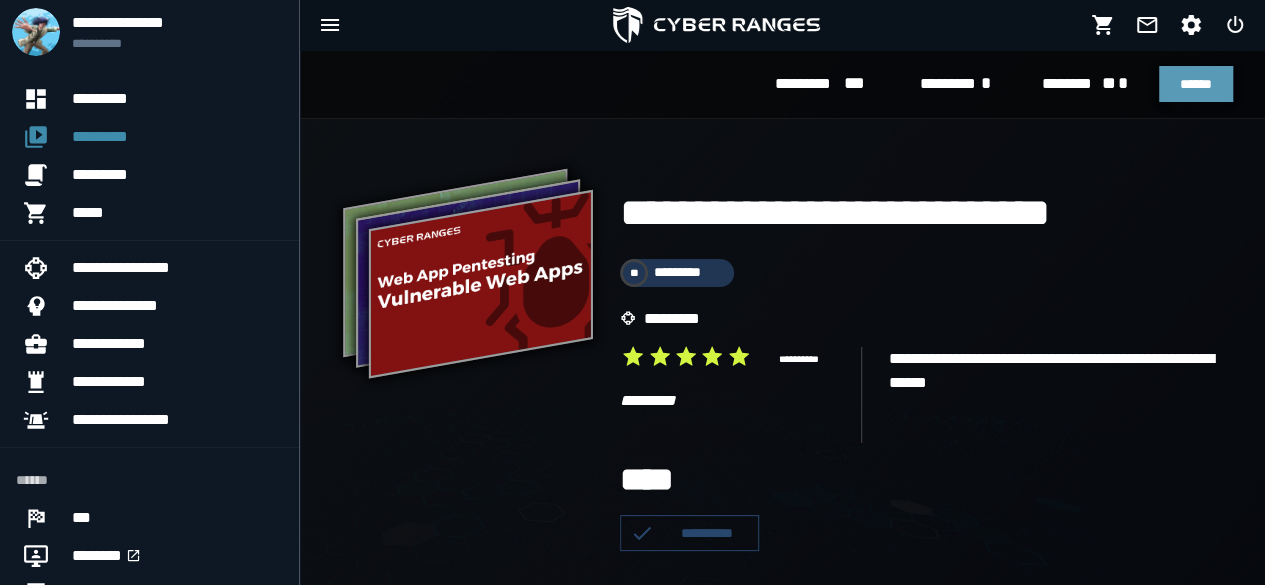 click on "******" at bounding box center [1196, 84] 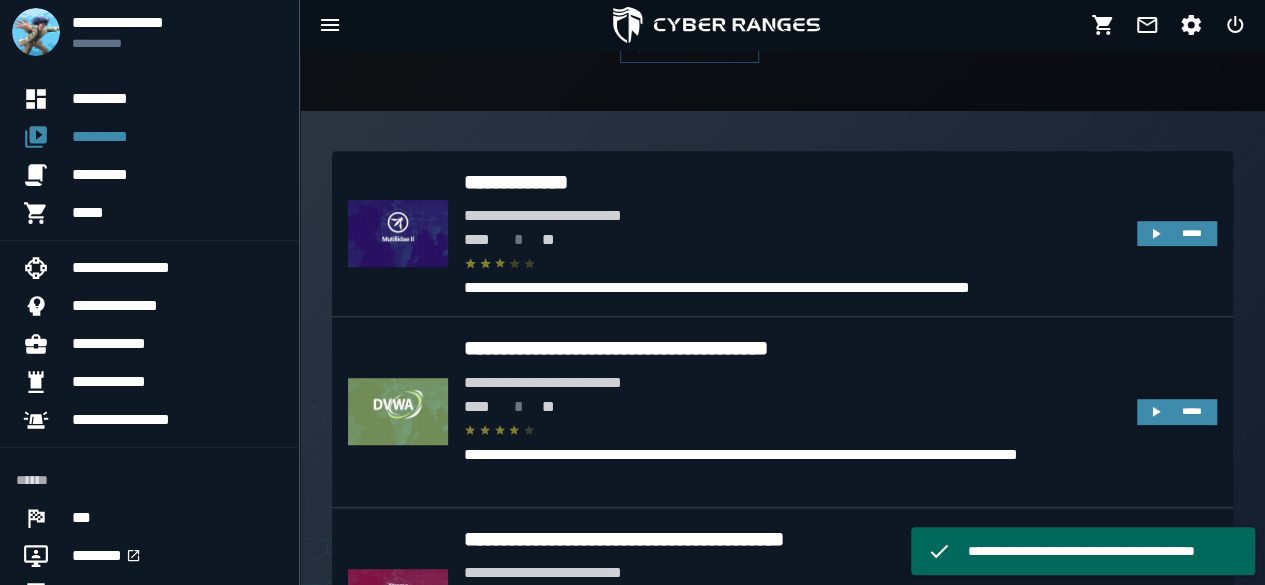 scroll, scrollTop: 486, scrollLeft: 0, axis: vertical 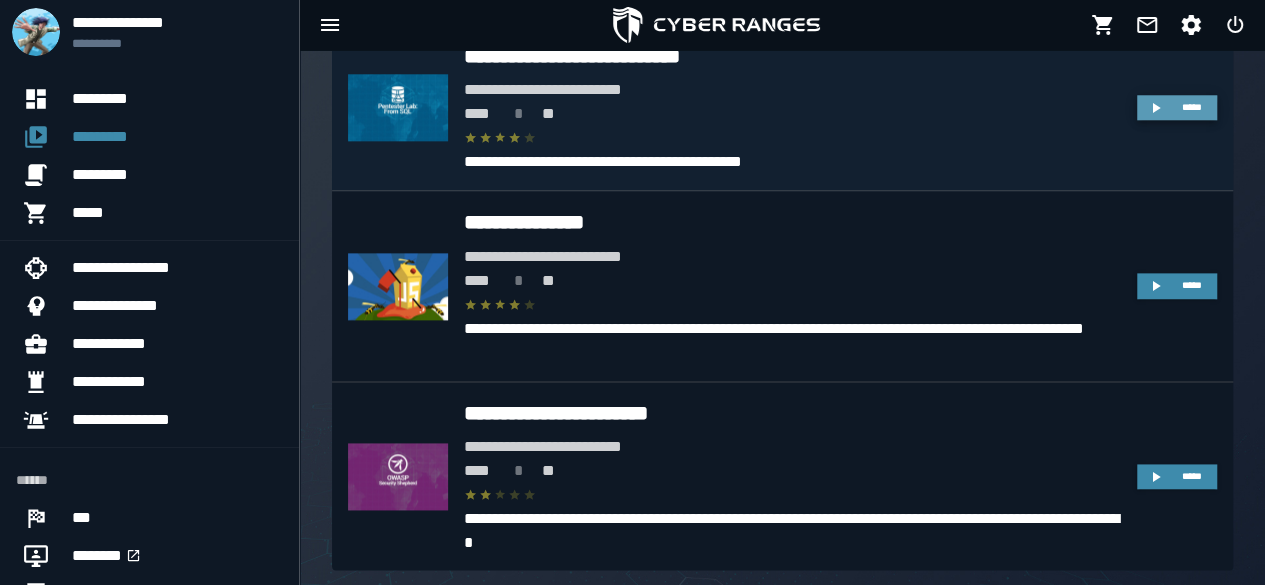 click on "*****" at bounding box center (1191, 107) 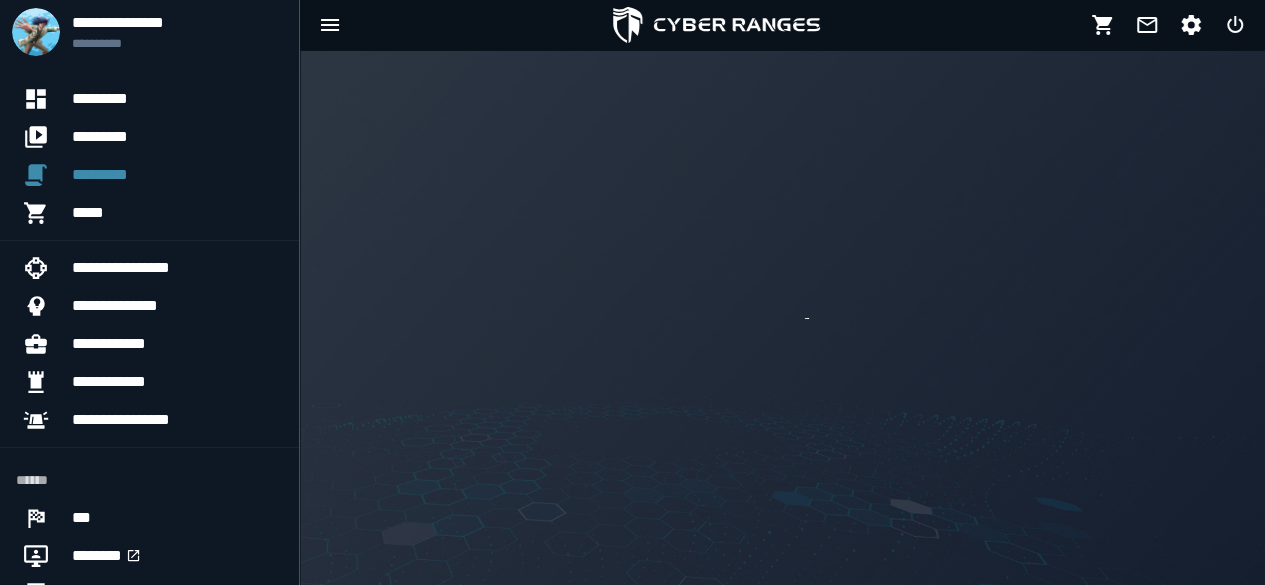 scroll, scrollTop: 0, scrollLeft: 0, axis: both 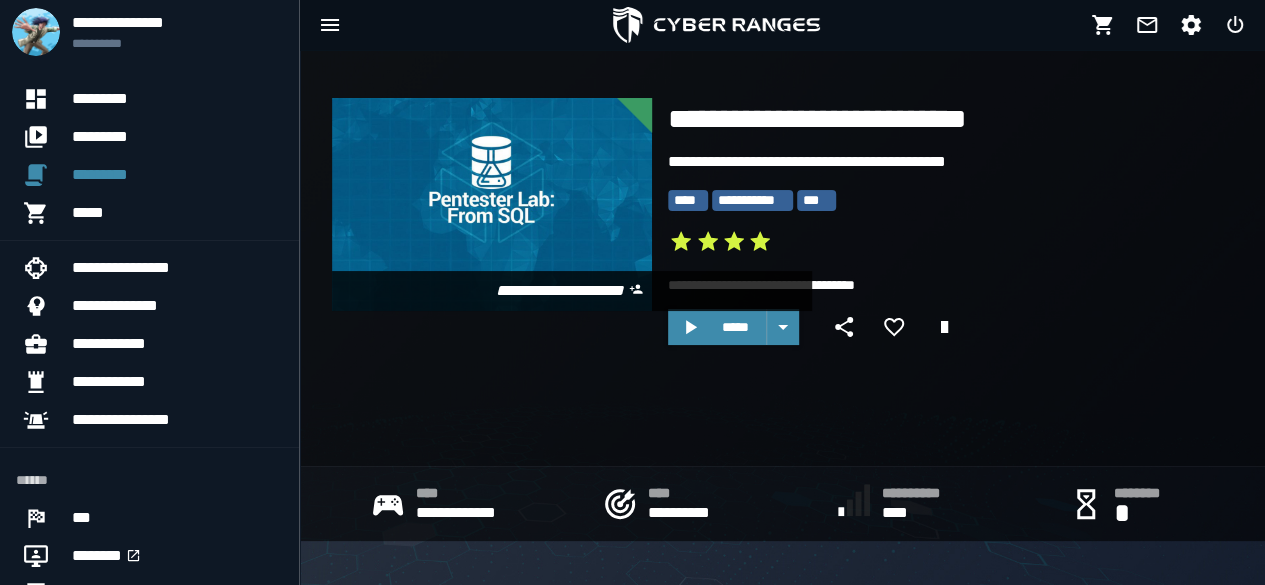 click on "**********" at bounding box center [782, 258] 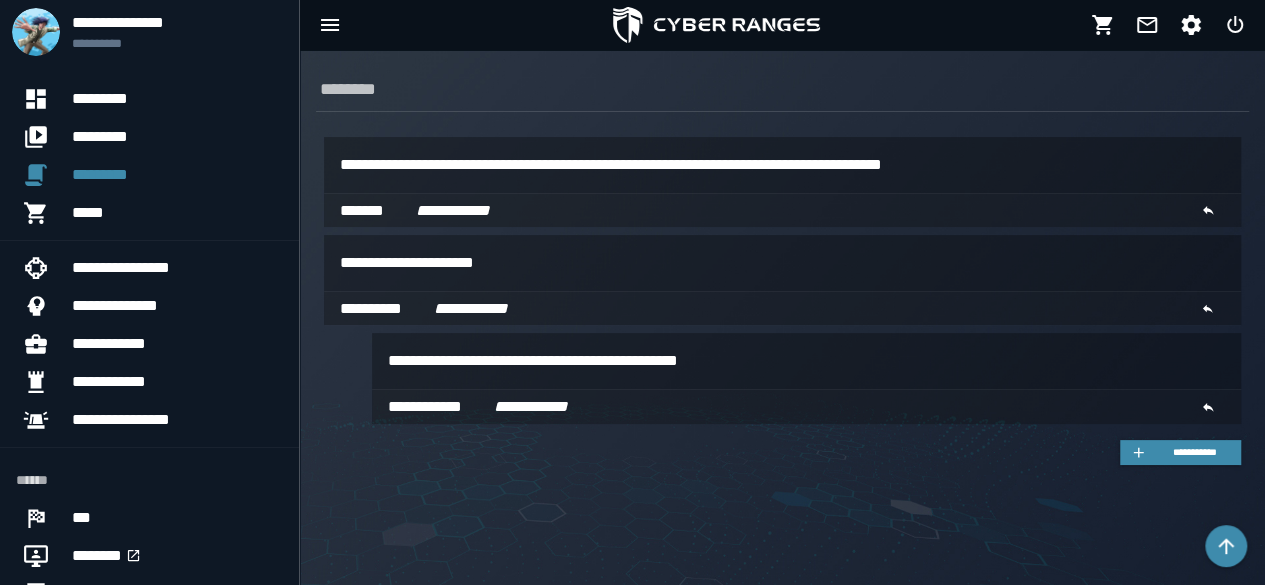 scroll, scrollTop: 1131, scrollLeft: 0, axis: vertical 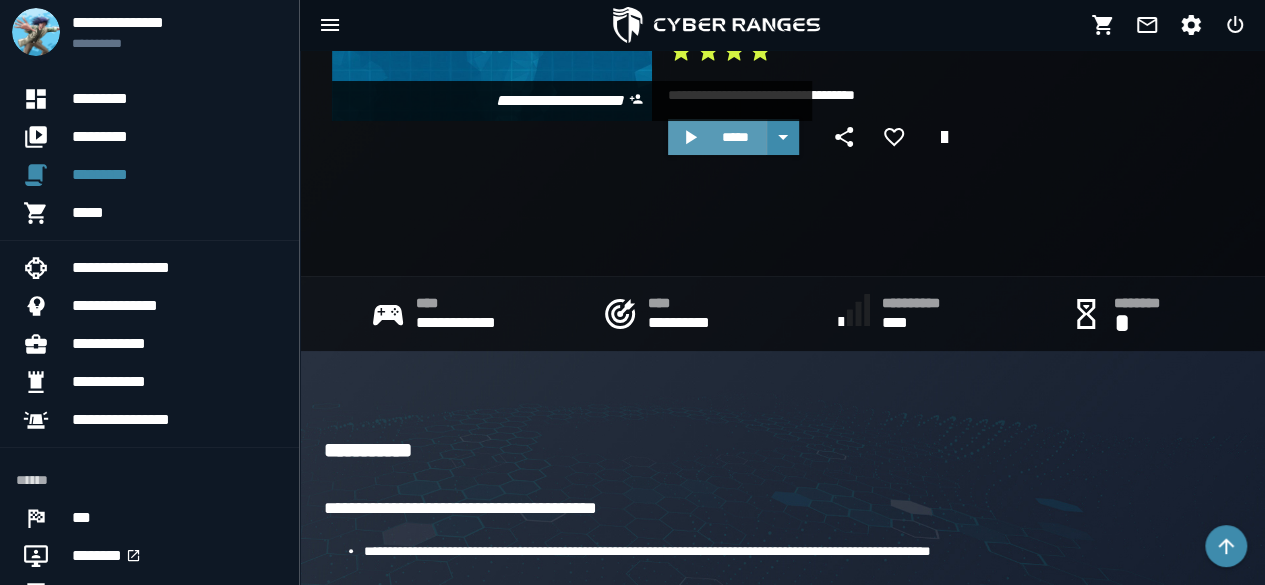 click on "*****" at bounding box center (735, 137) 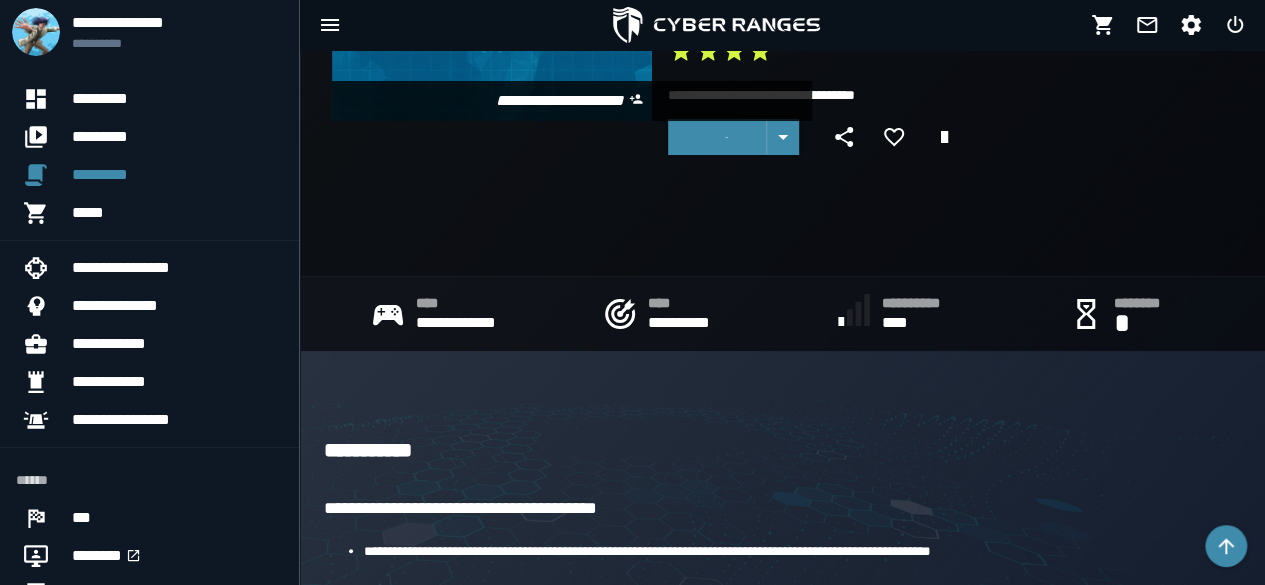scroll, scrollTop: 0, scrollLeft: 0, axis: both 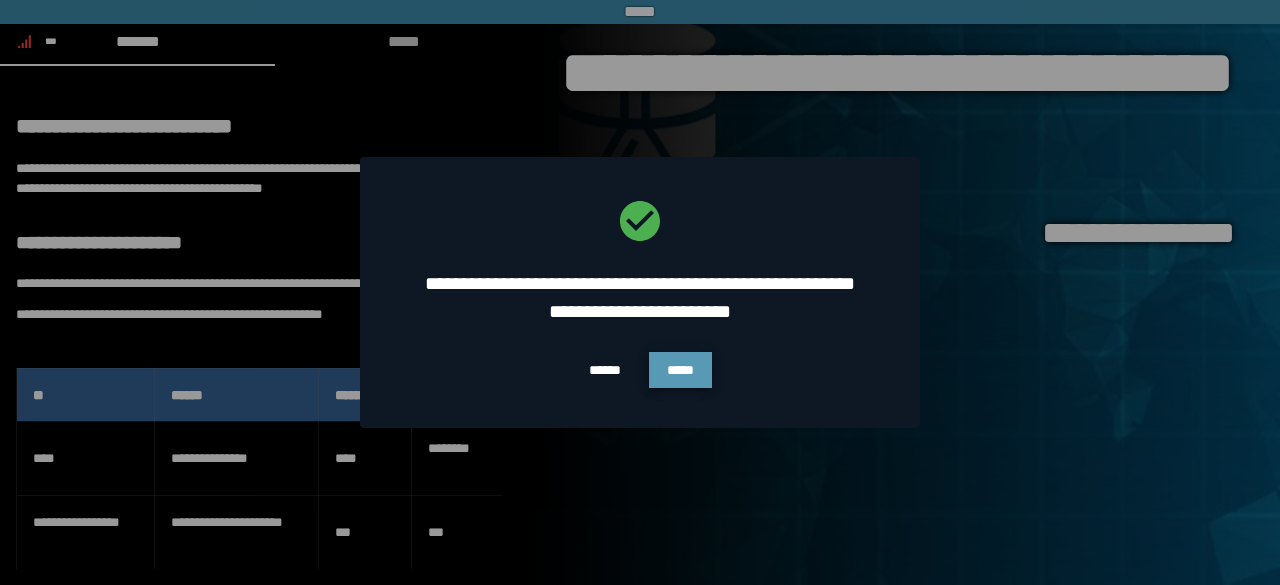 click on "*****" at bounding box center [680, 370] 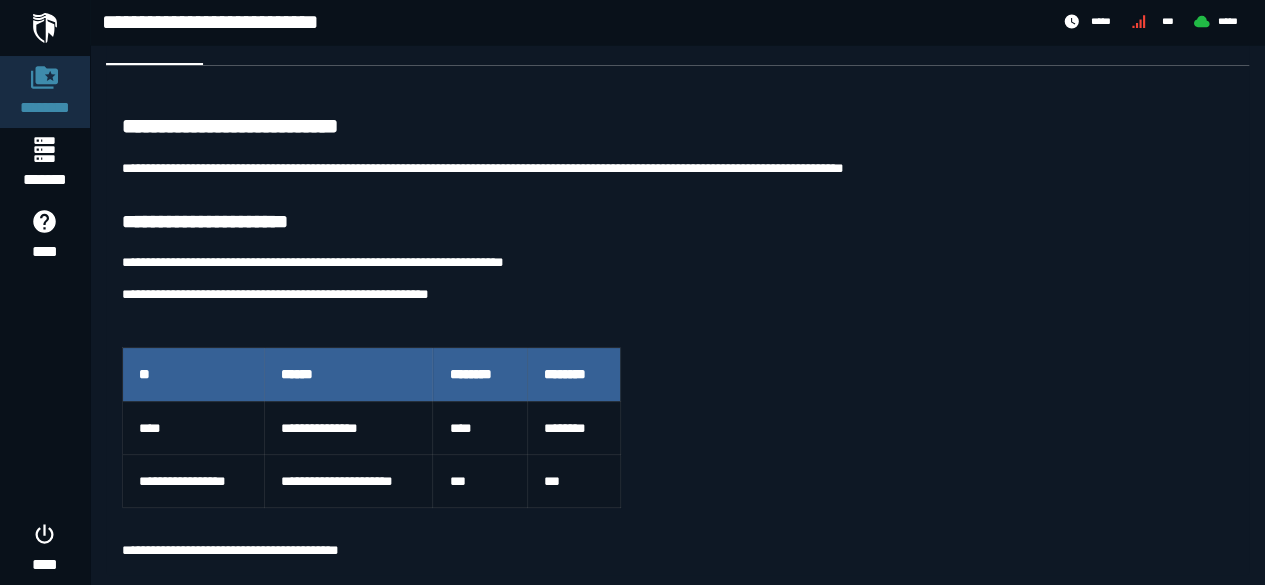 scroll, scrollTop: 0, scrollLeft: 0, axis: both 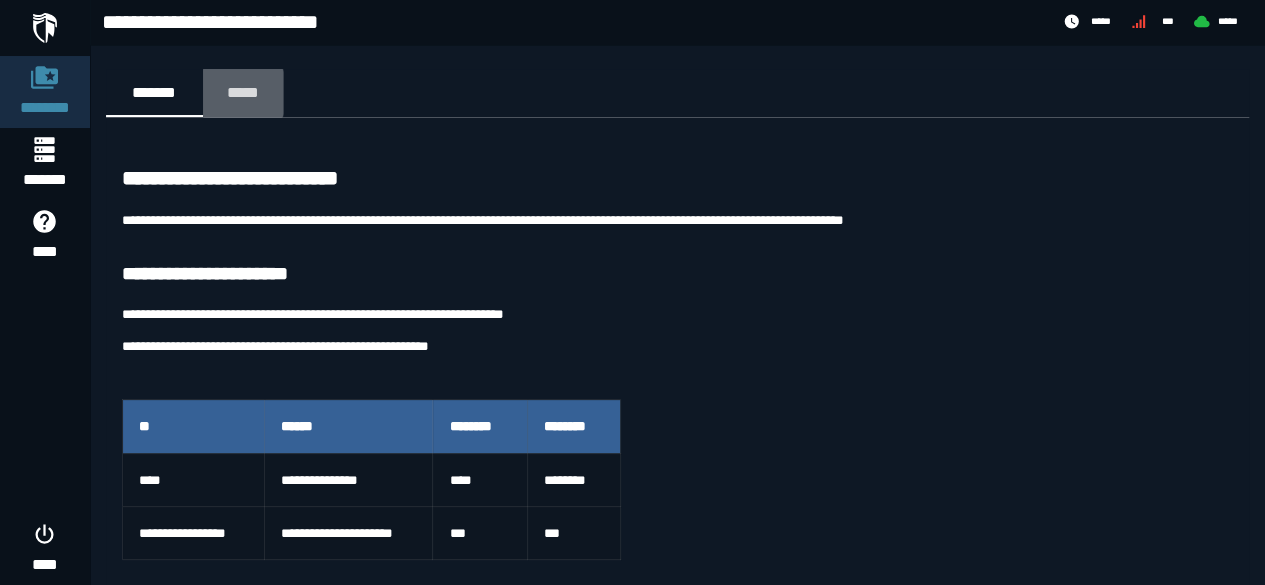 click on "*****" 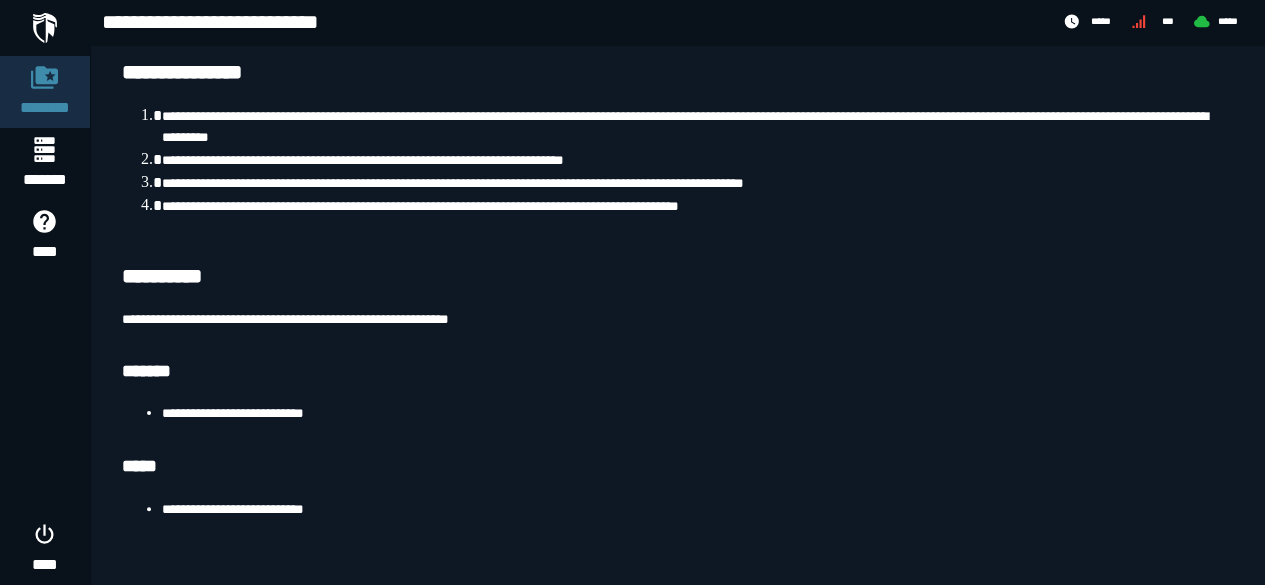 scroll, scrollTop: 0, scrollLeft: 0, axis: both 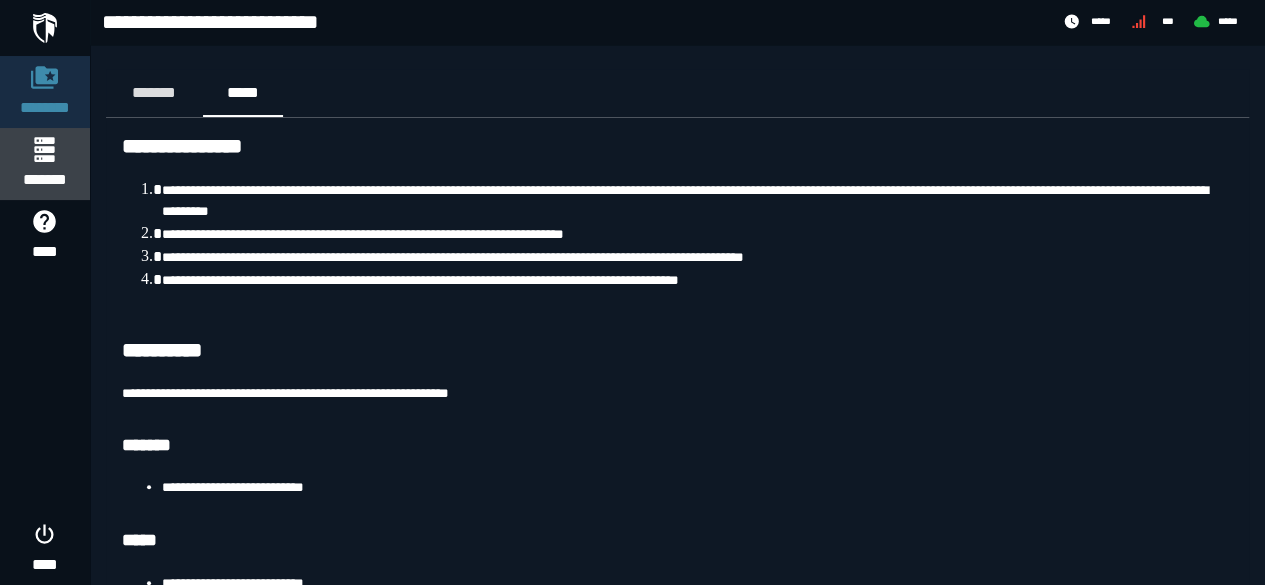 click 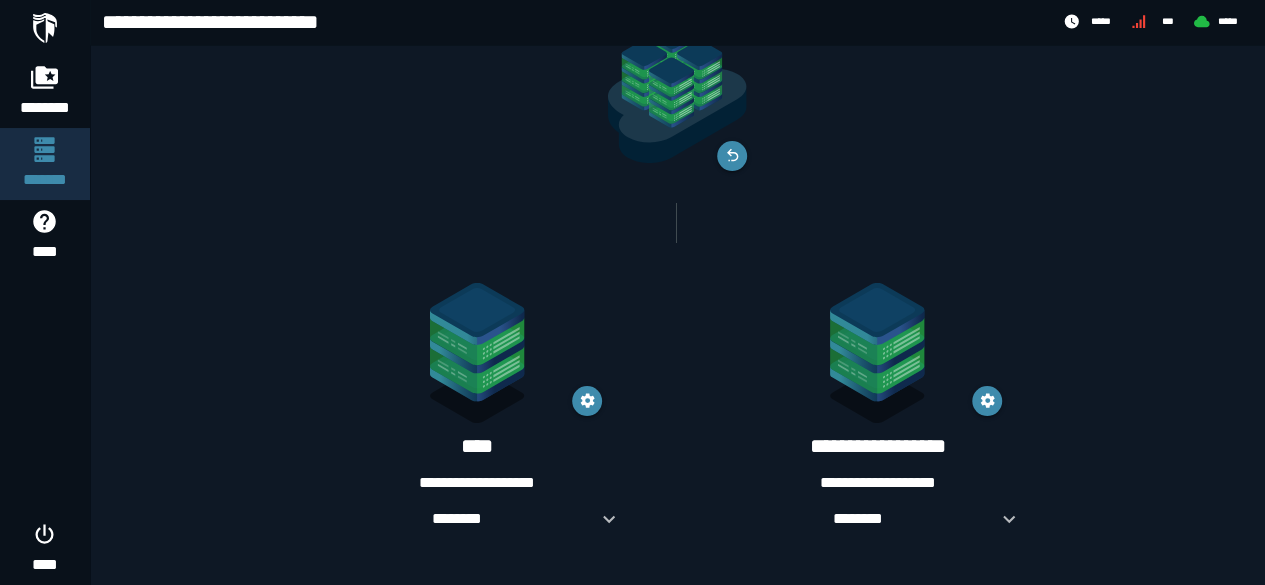 scroll, scrollTop: 104, scrollLeft: 0, axis: vertical 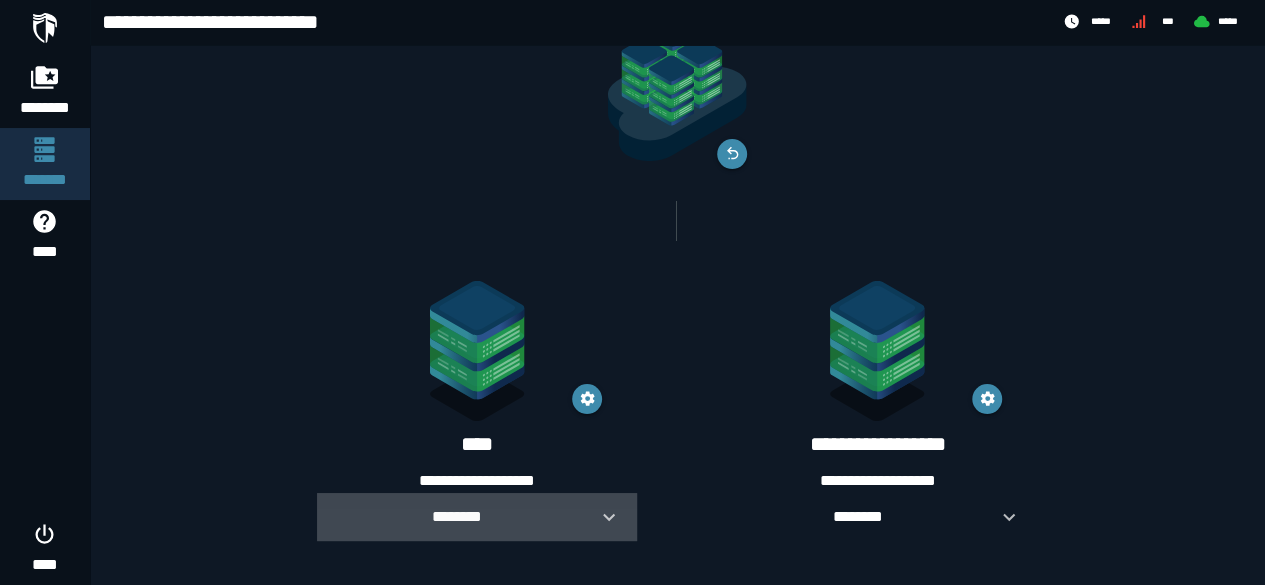 click 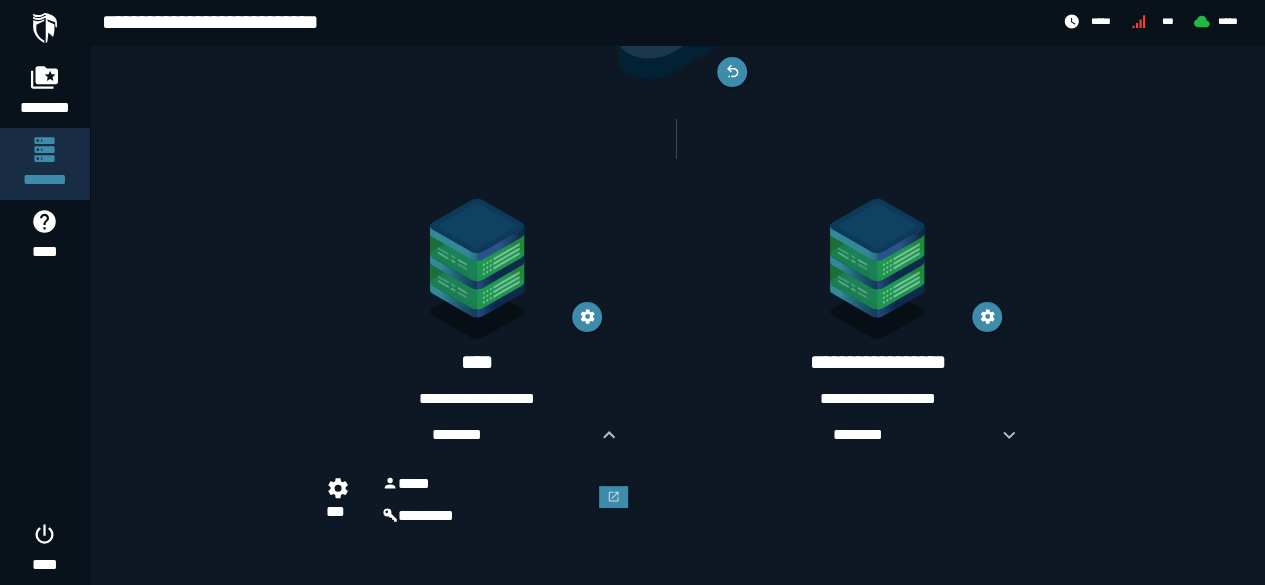 scroll, scrollTop: 0, scrollLeft: 0, axis: both 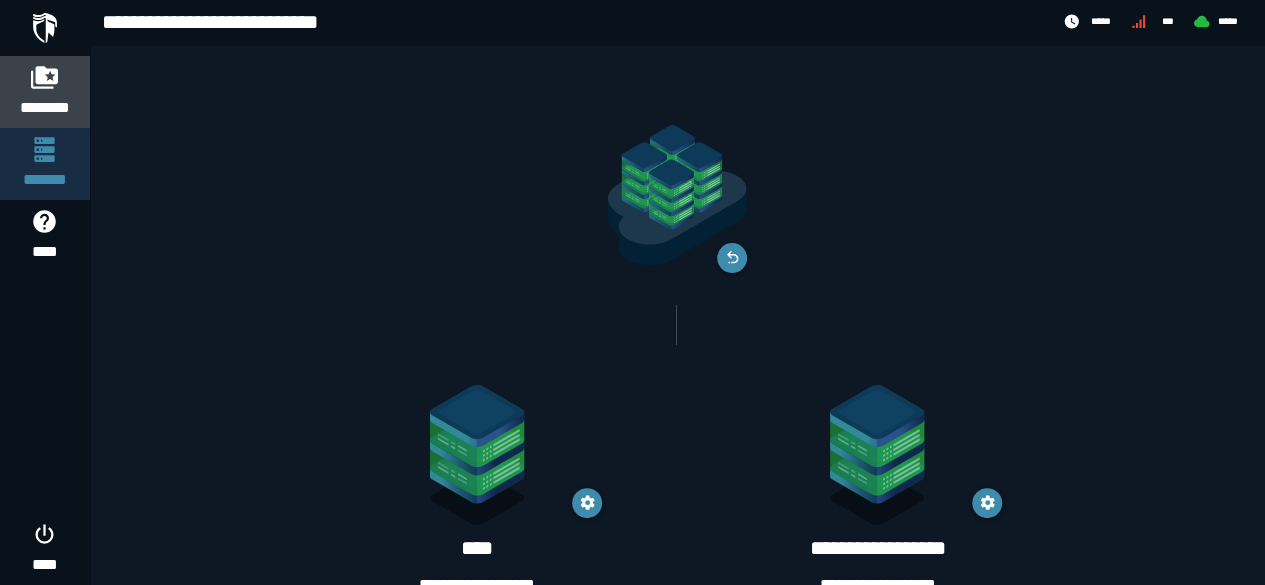 click at bounding box center (45, 77) 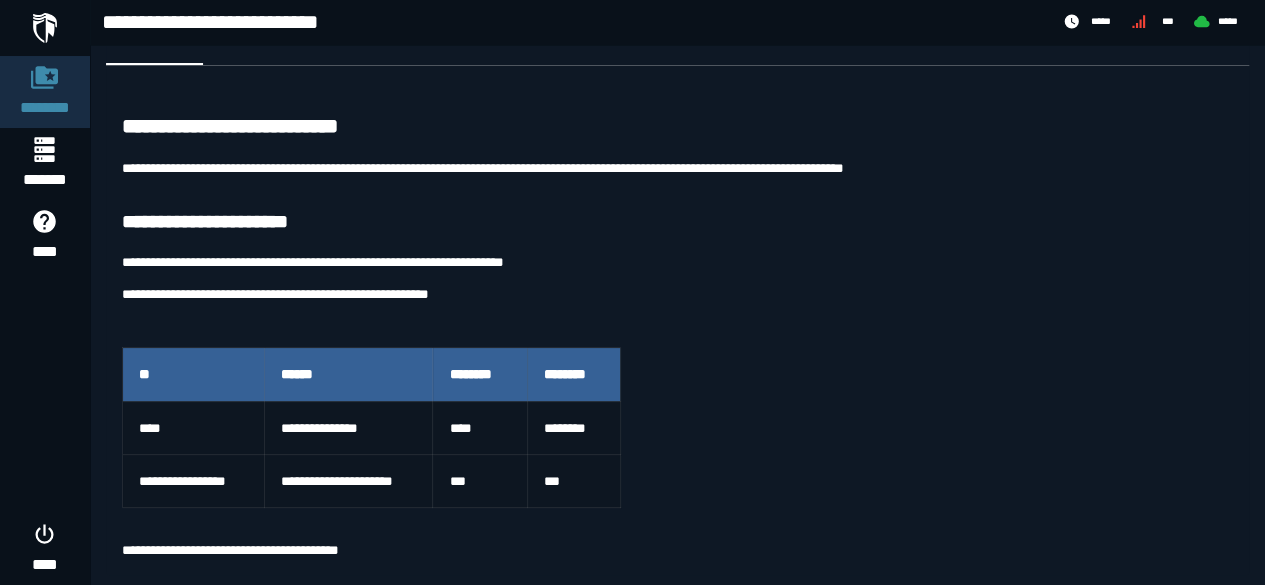 scroll, scrollTop: 0, scrollLeft: 0, axis: both 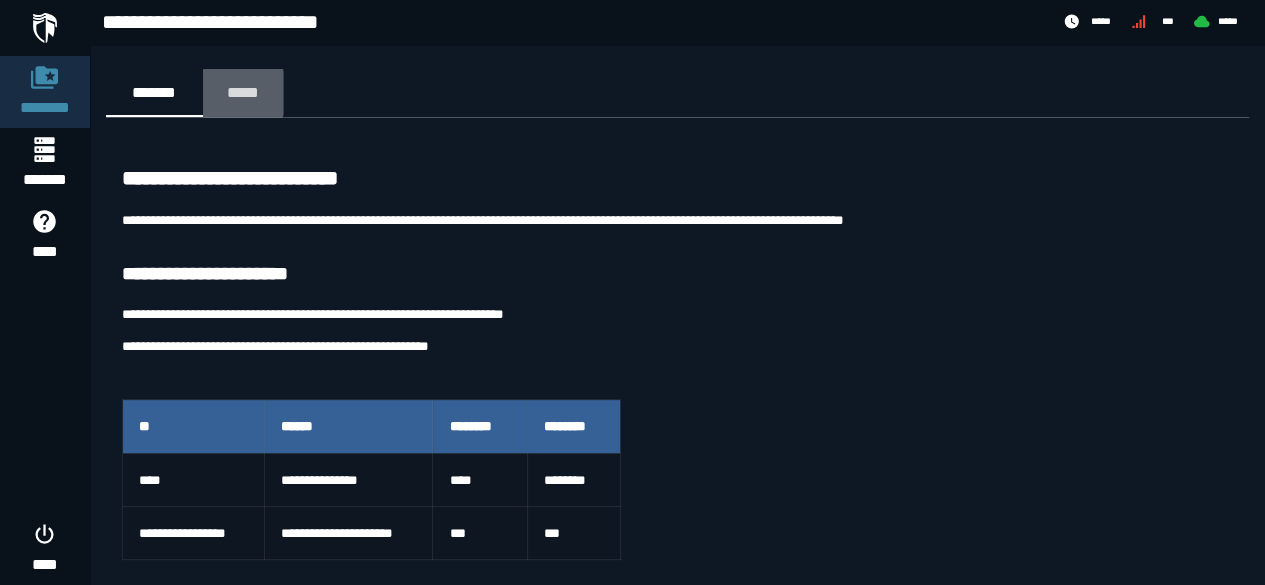 click on "*****" at bounding box center [243, 92] 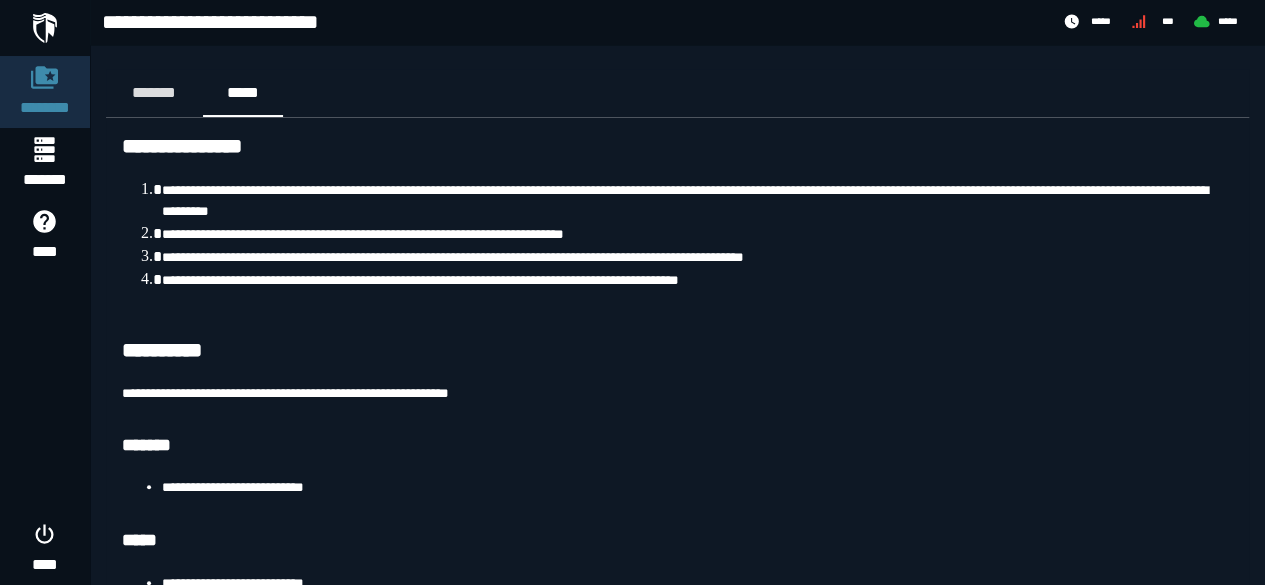 scroll, scrollTop: 74, scrollLeft: 0, axis: vertical 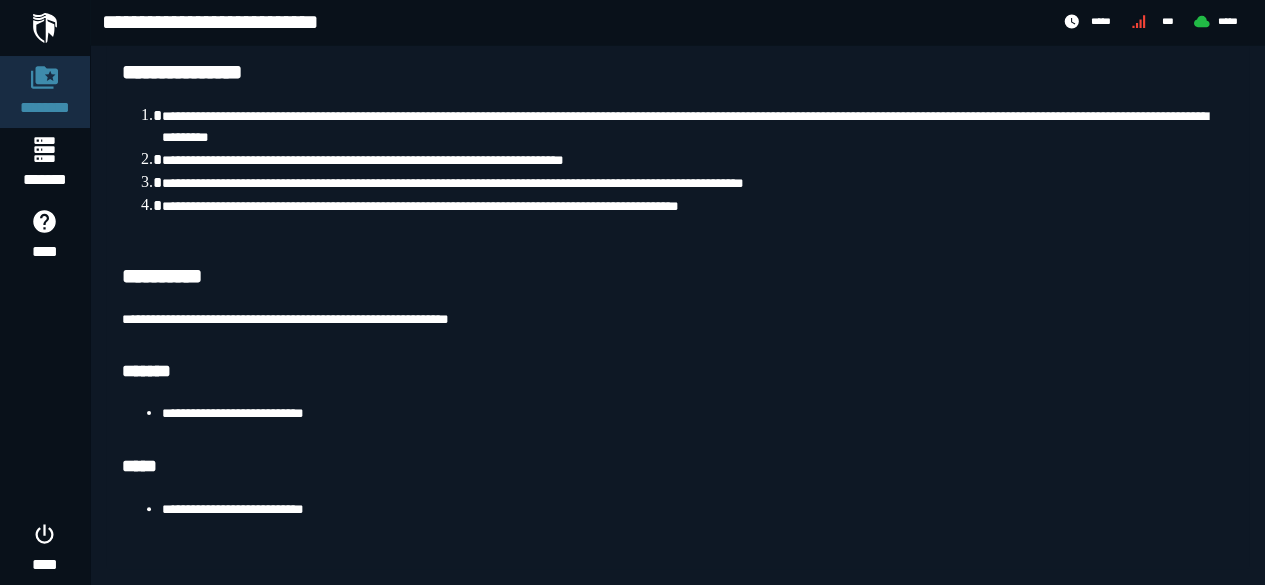 click on "**********" at bounding box center [697, 413] 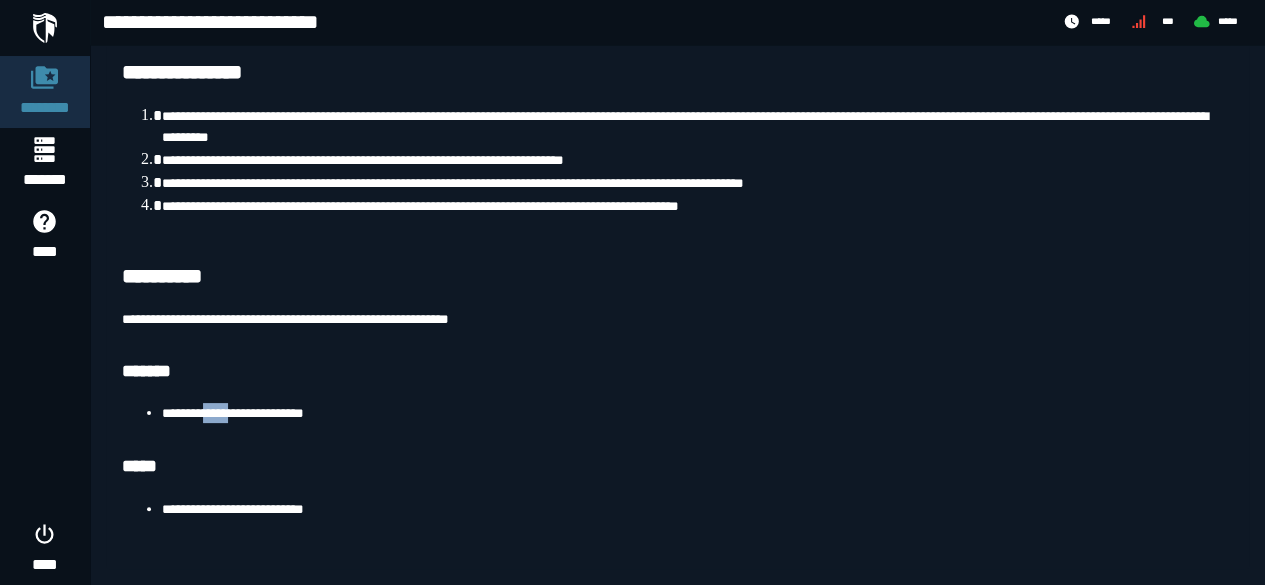click on "**********" at bounding box center (697, 413) 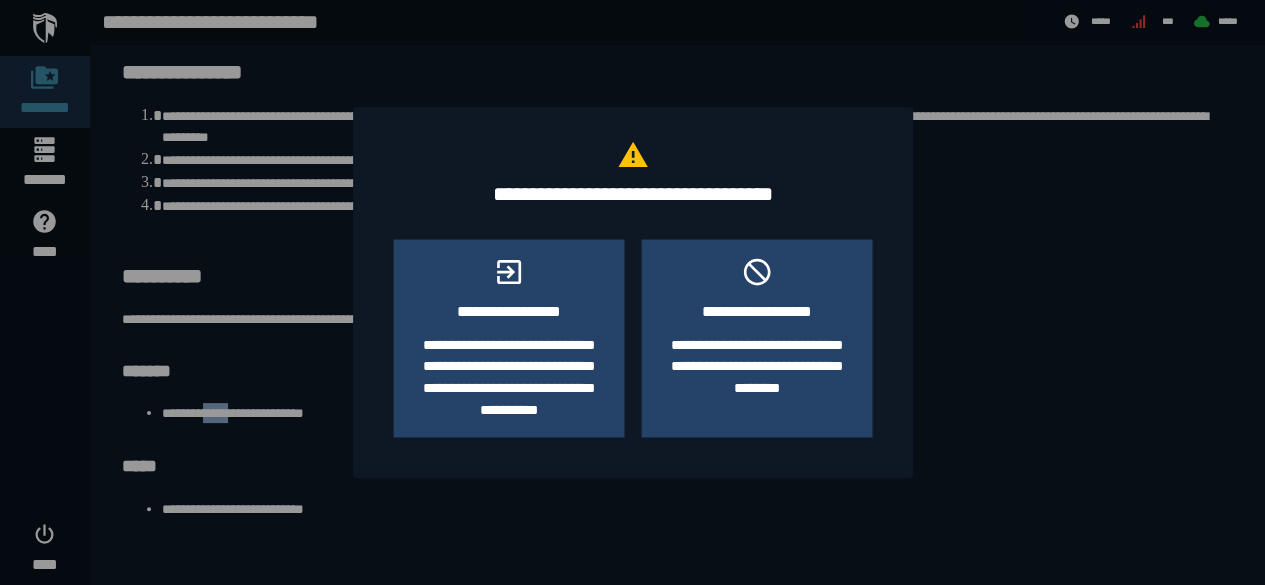 scroll, scrollTop: 0, scrollLeft: 0, axis: both 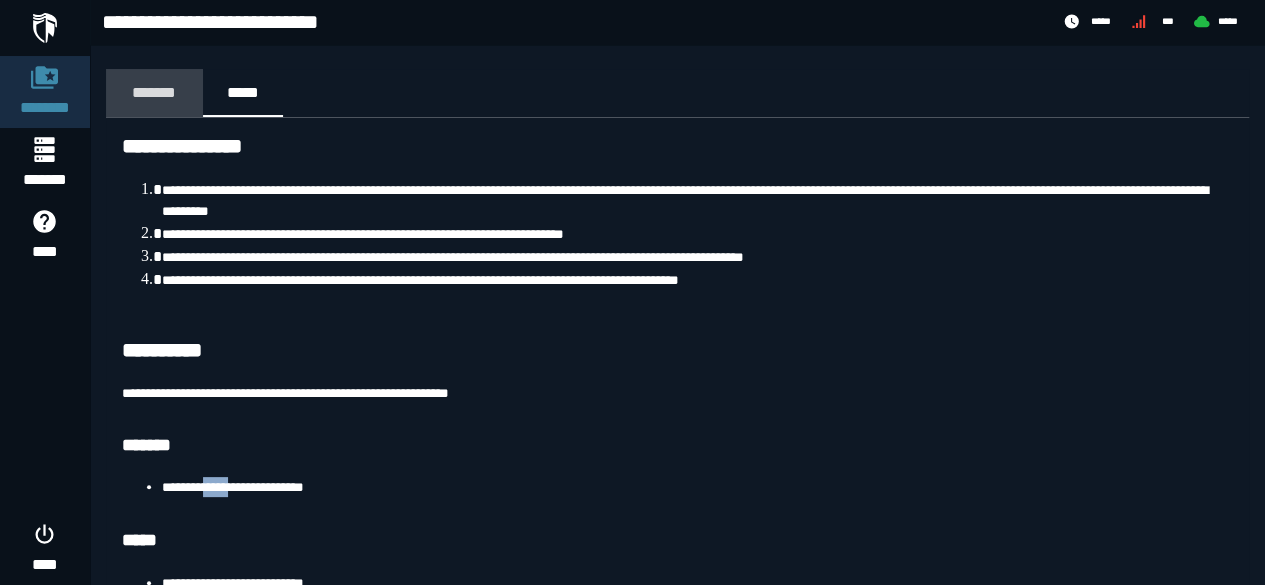 click on "*******" at bounding box center [154, 92] 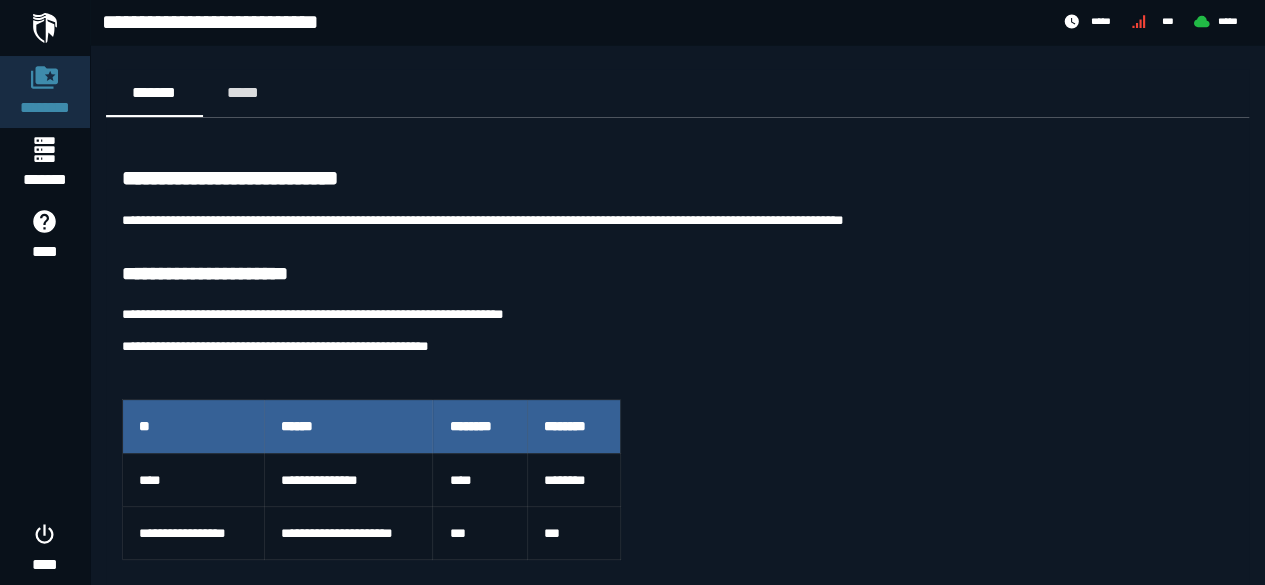 scroll, scrollTop: 52, scrollLeft: 0, axis: vertical 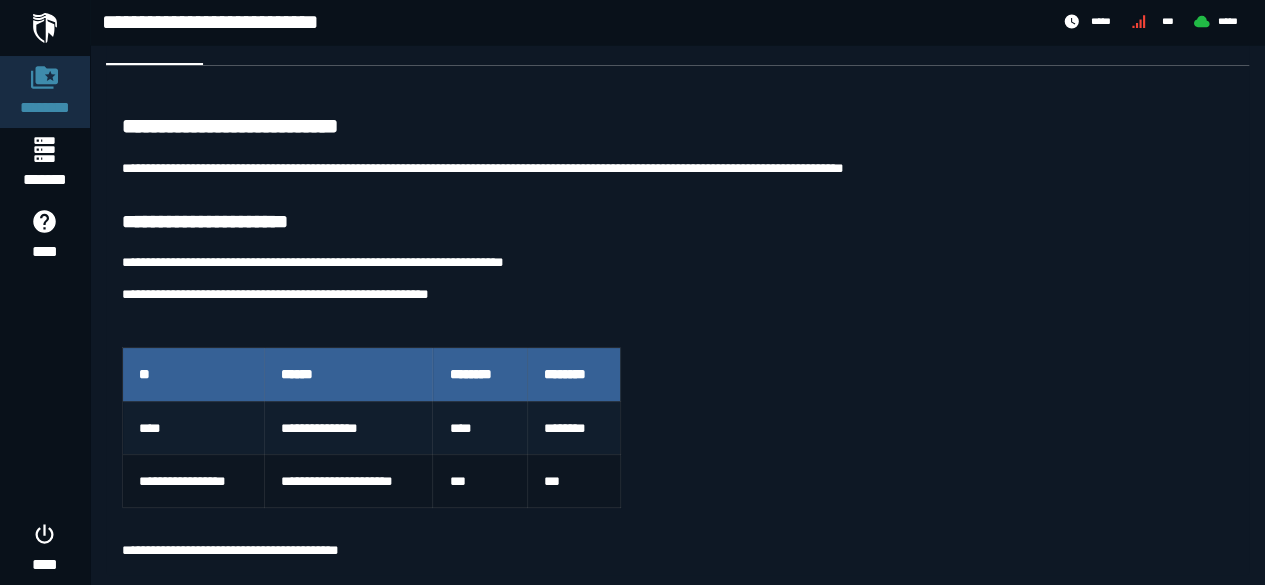 click on "****" at bounding box center [480, 427] 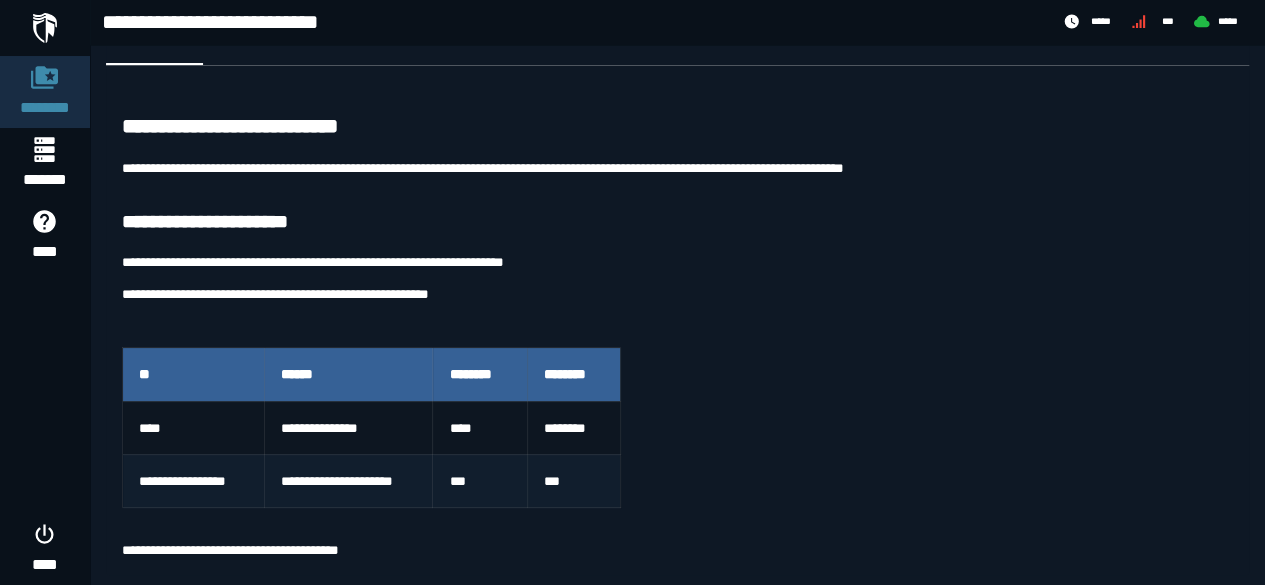 click on "**********" at bounding box center [349, 481] 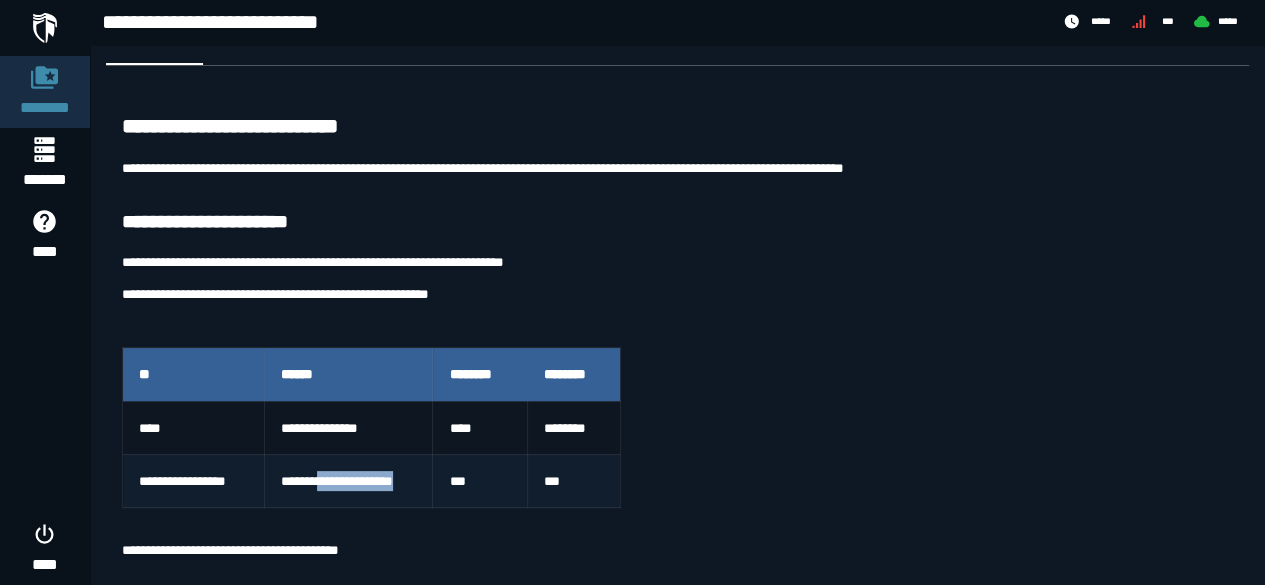 click on "**********" at bounding box center [349, 481] 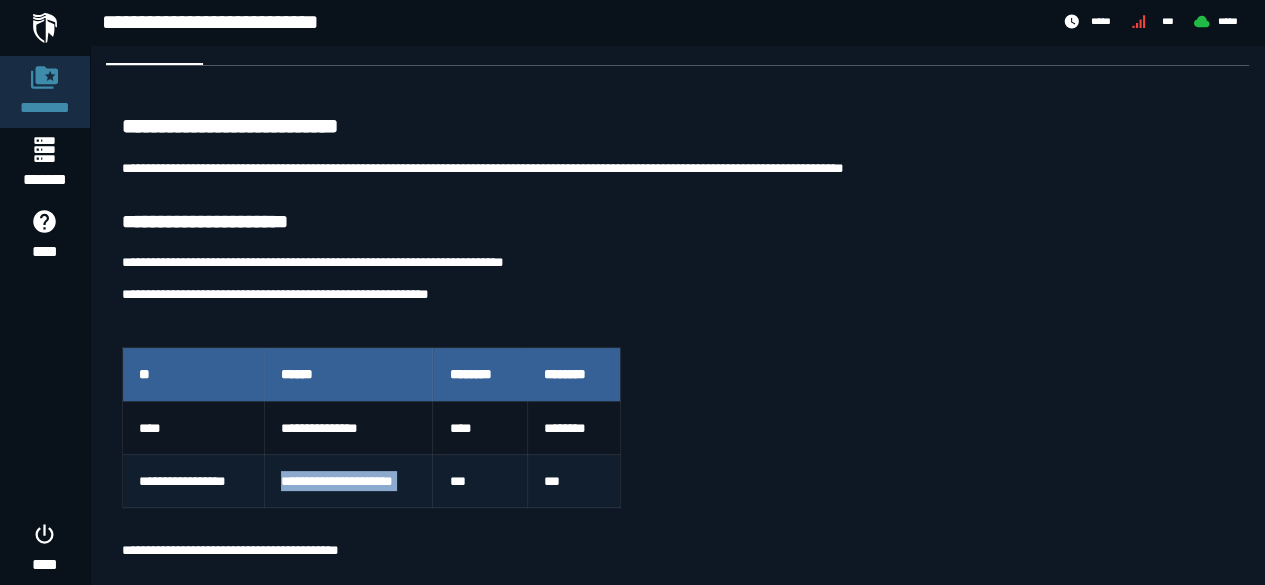 click on "**********" at bounding box center [349, 481] 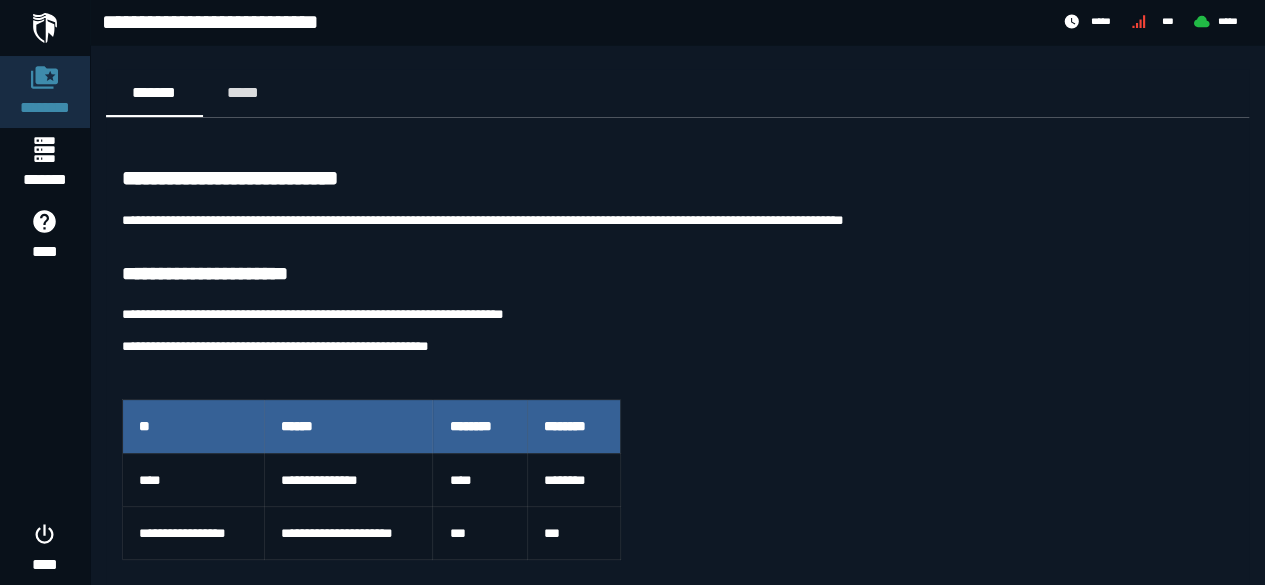 scroll, scrollTop: 52, scrollLeft: 0, axis: vertical 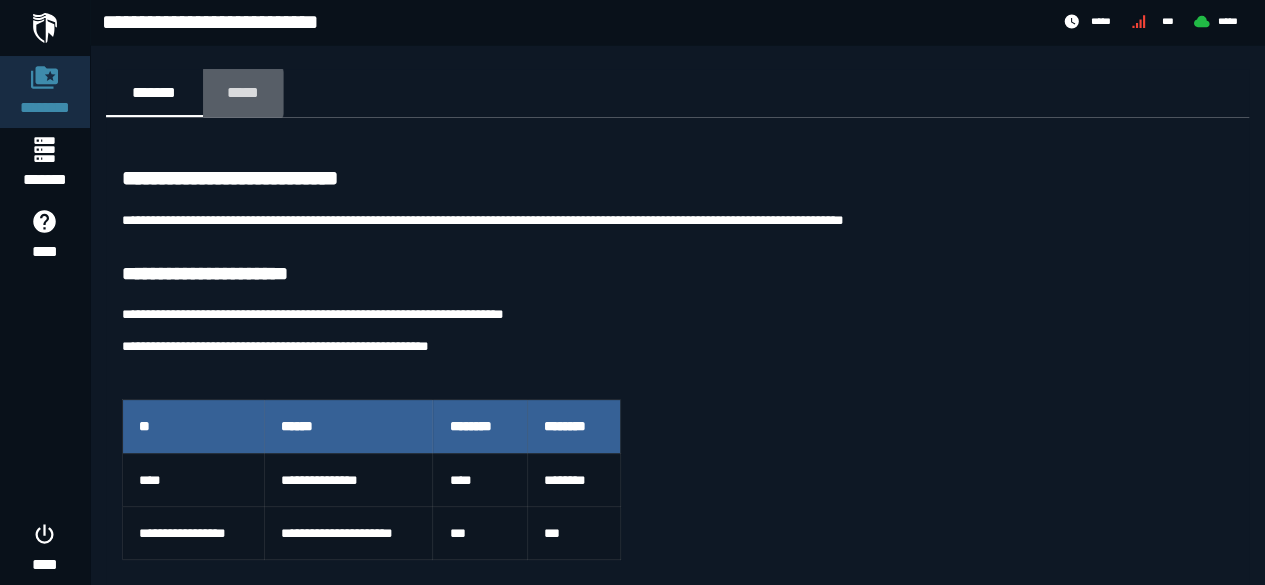 click on "*****" at bounding box center (243, 93) 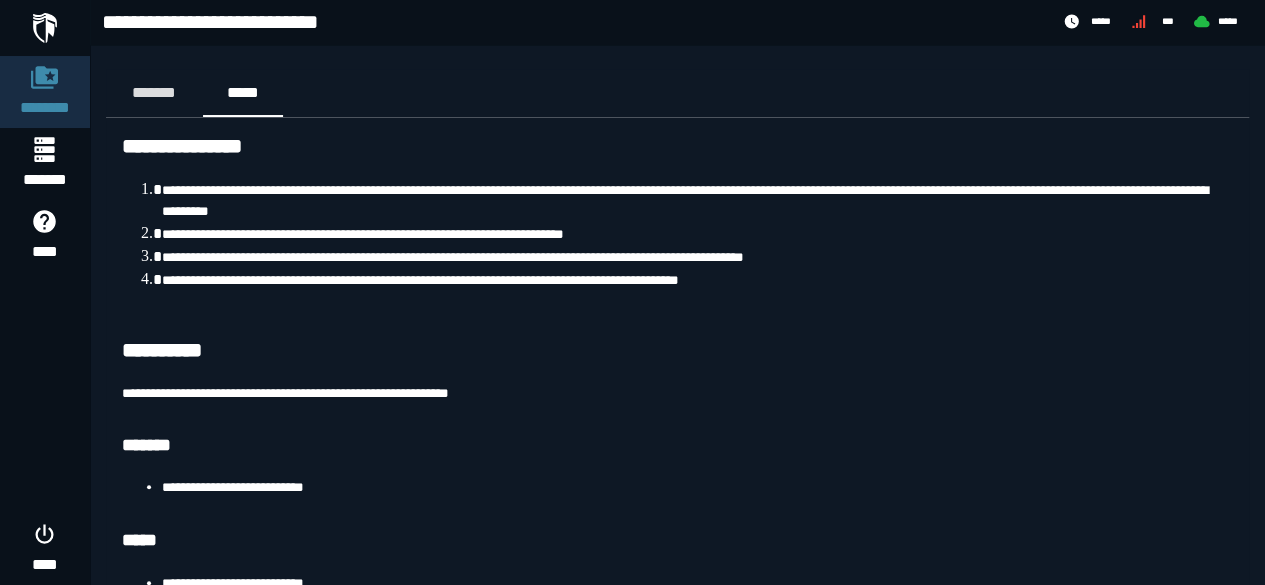 click on "**********" at bounding box center (697, 487) 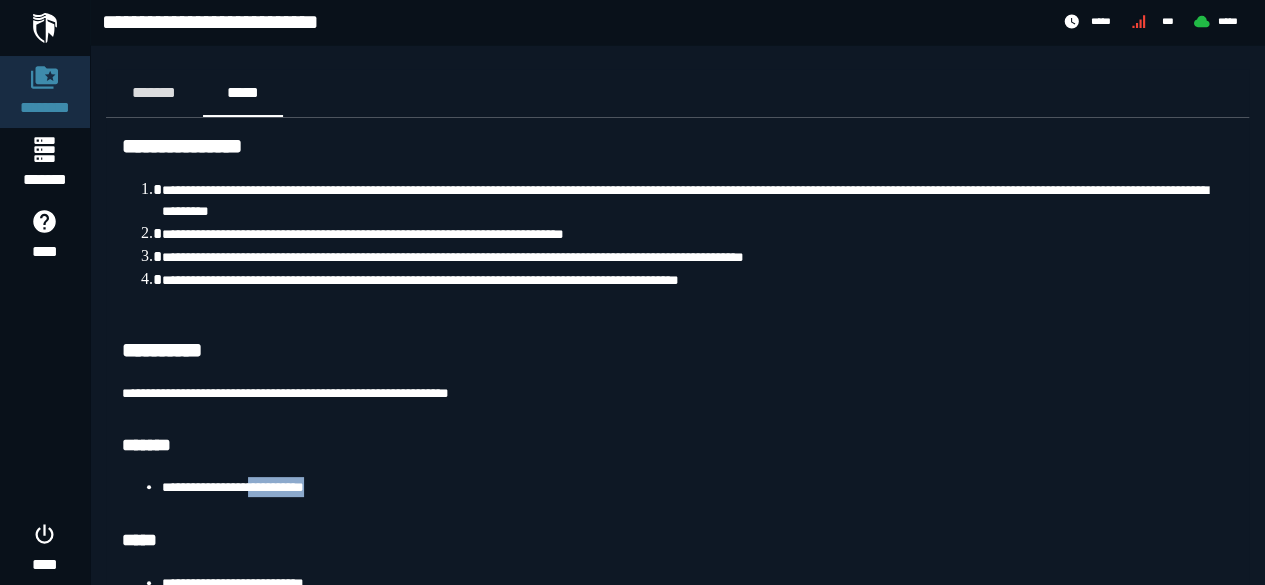 click on "**********" at bounding box center (697, 487) 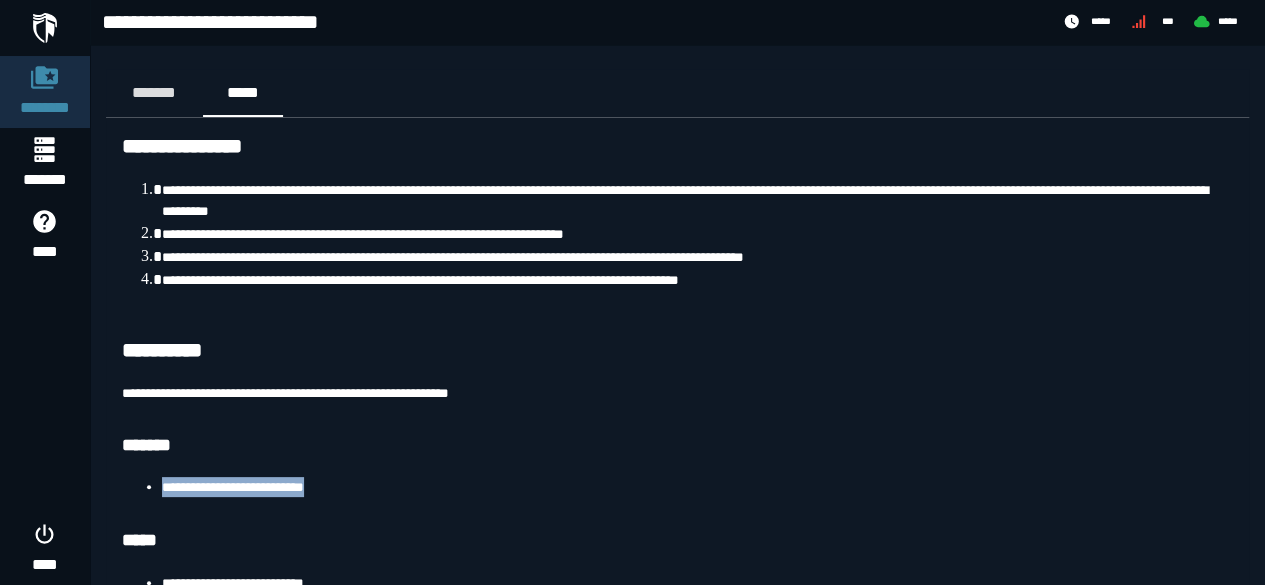 click on "**********" at bounding box center [697, 487] 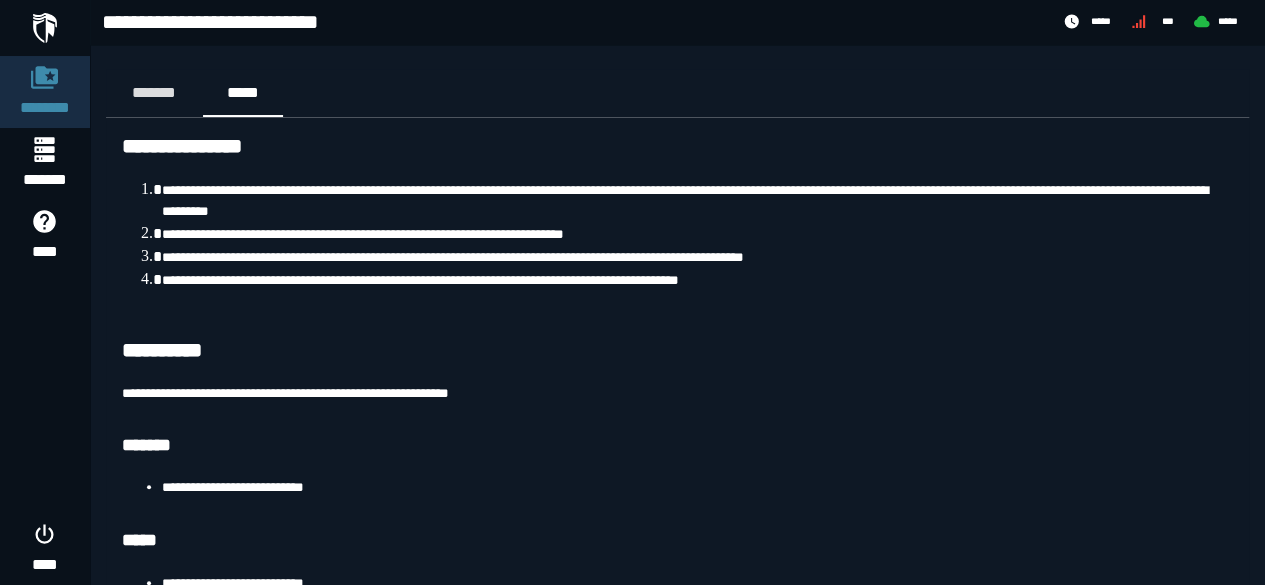 click on "**********" at bounding box center [697, 487] 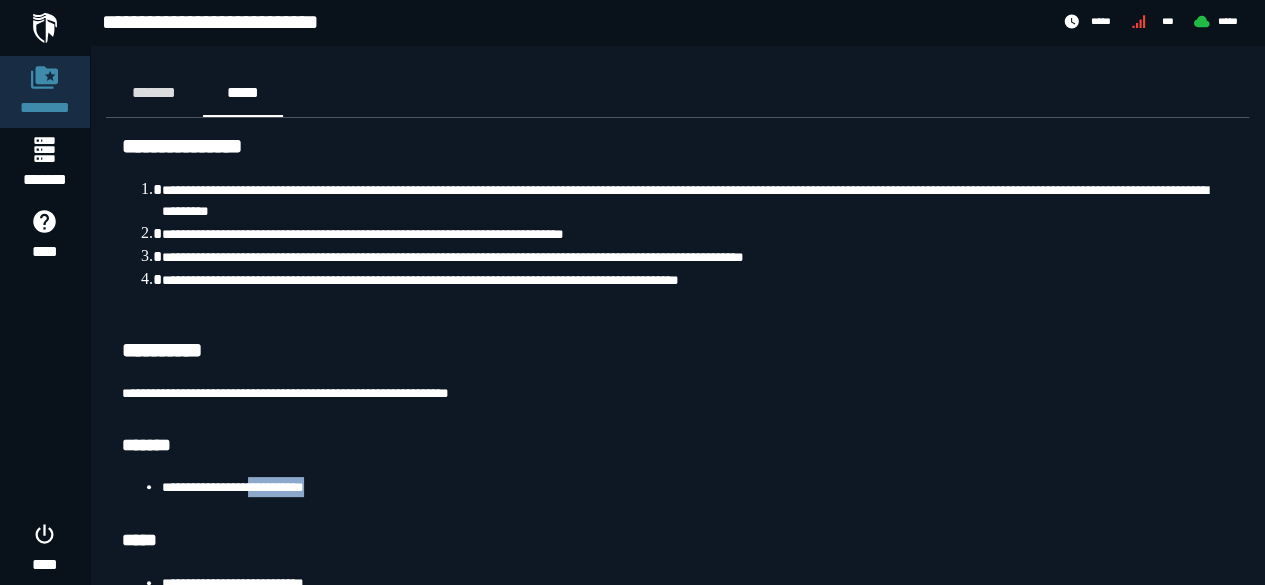 click on "**********" at bounding box center (697, 487) 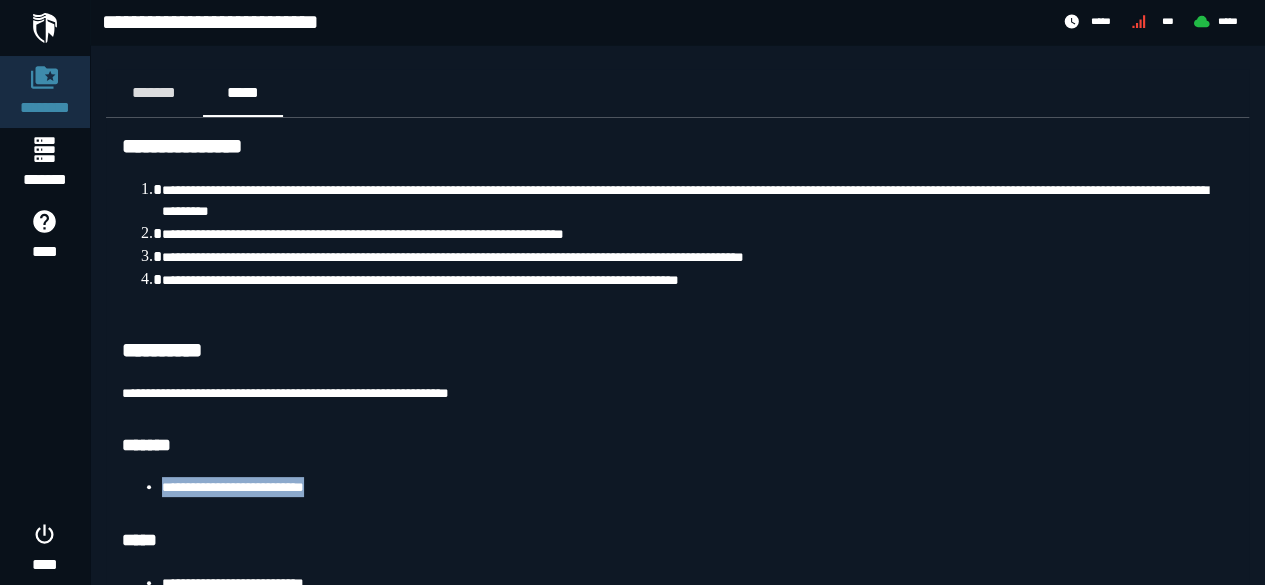 click on "**********" at bounding box center (697, 487) 